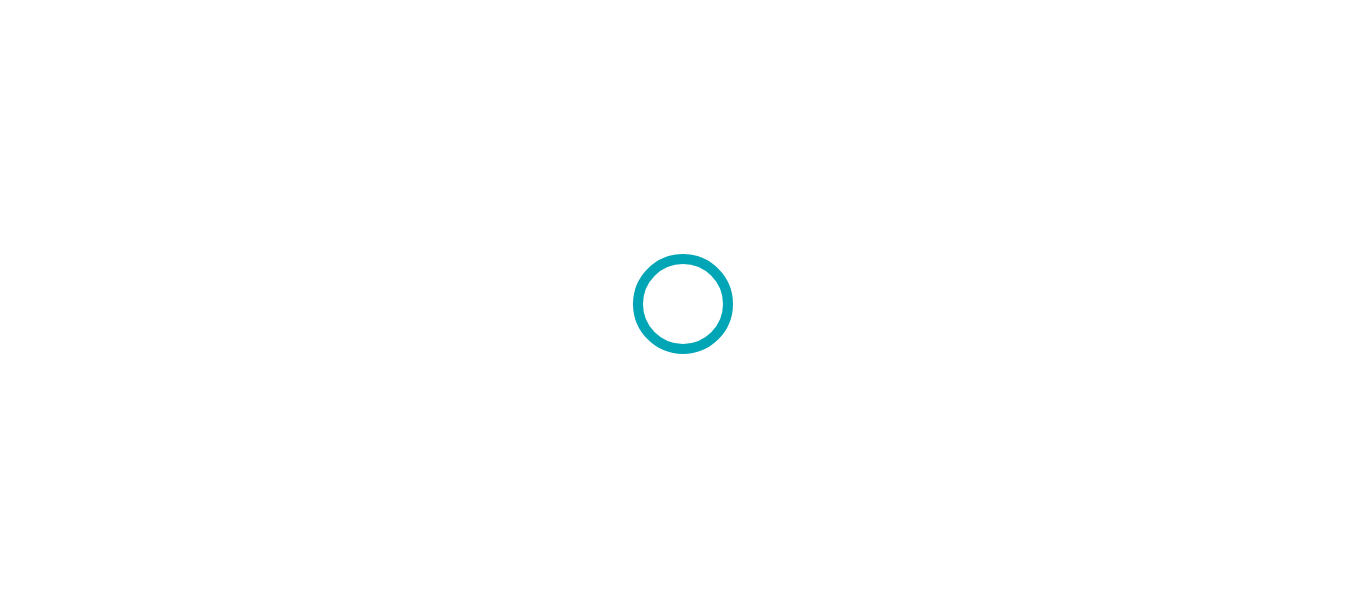 scroll, scrollTop: 0, scrollLeft: 0, axis: both 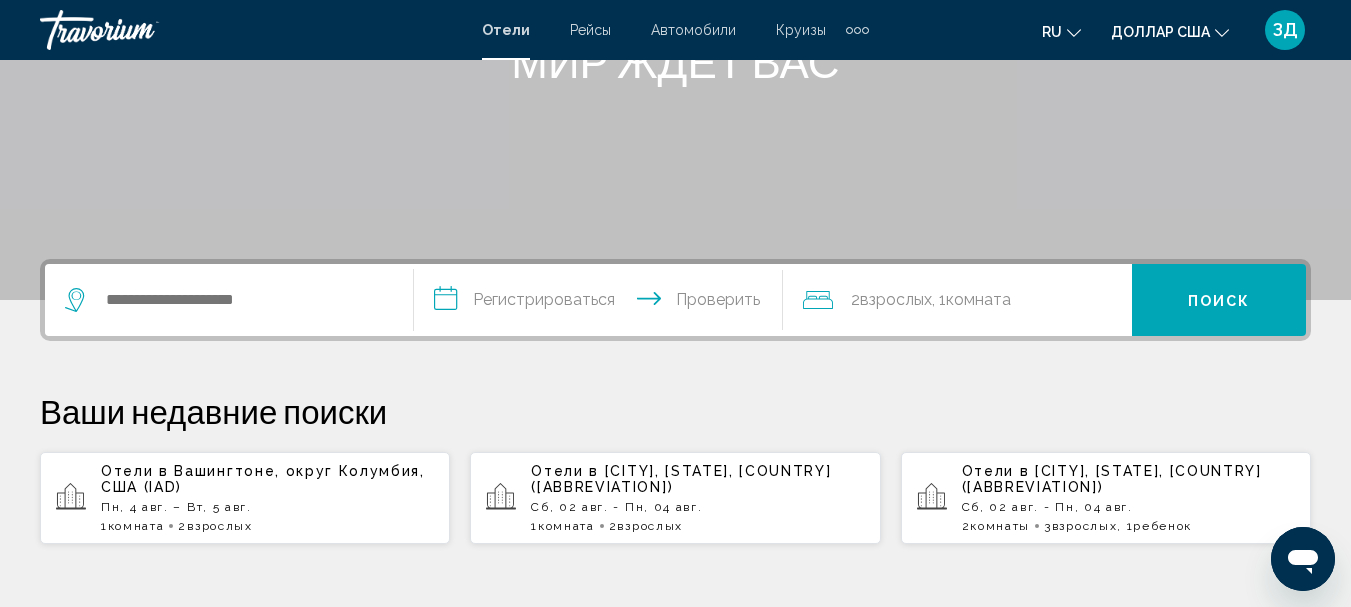 click on "Сб, 02 авг. - Пн, 04 авг." at bounding box center [616, 507] 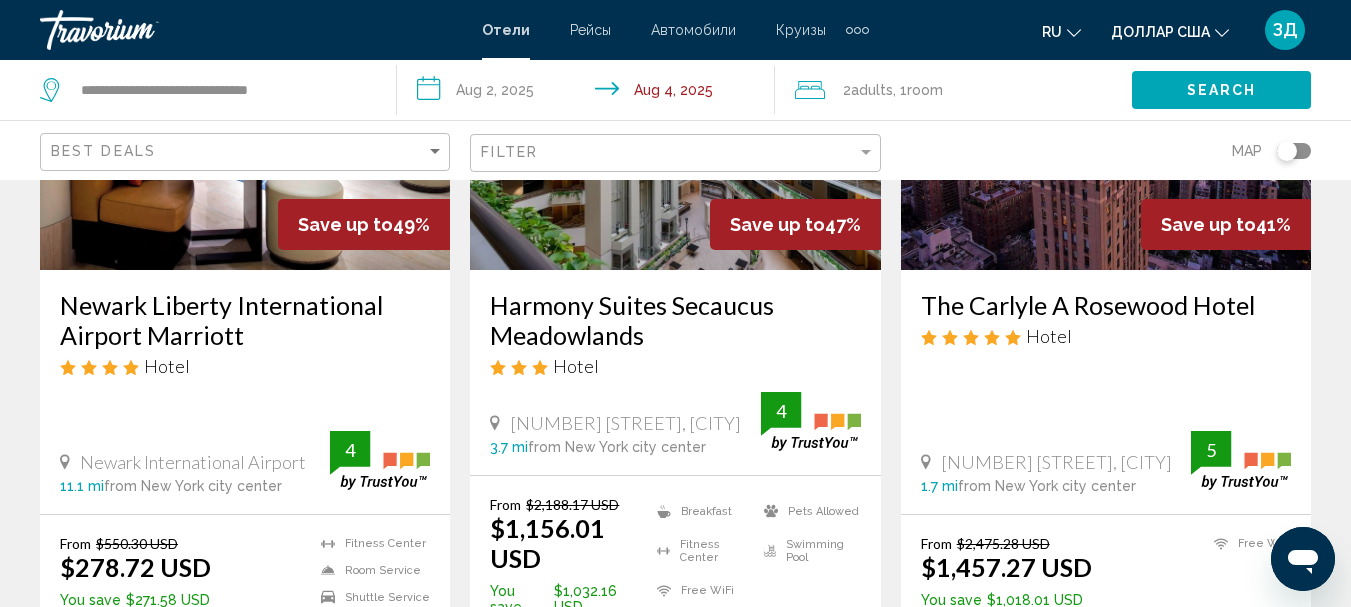 scroll, scrollTop: 0, scrollLeft: 0, axis: both 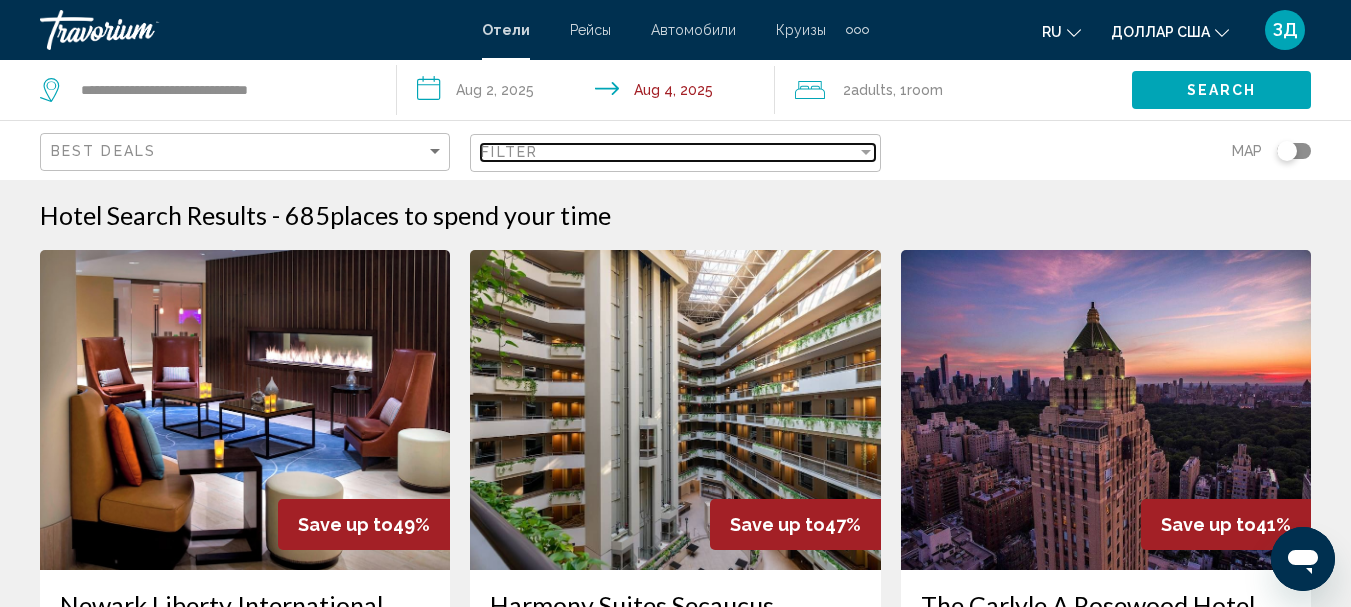 click on "Filter" at bounding box center (668, 152) 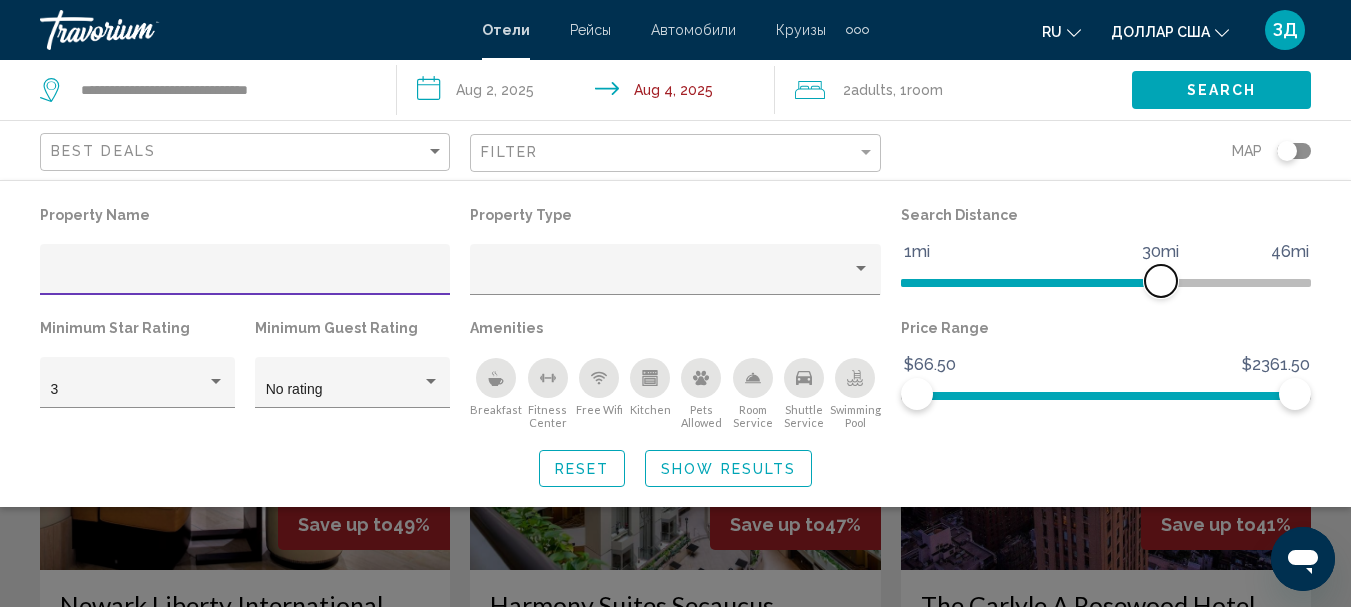 drag, startPoint x: 1160, startPoint y: 277, endPoint x: 1151, endPoint y: 267, distance: 13.453624 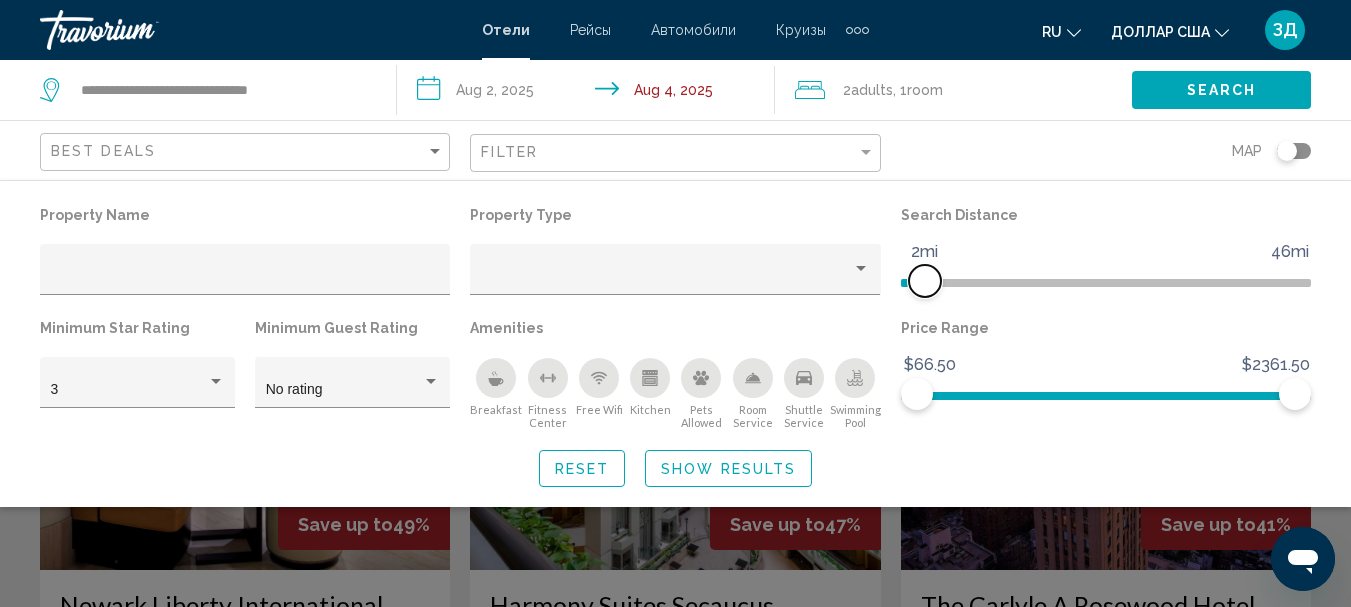 drag, startPoint x: 1023, startPoint y: 281, endPoint x: 929, endPoint y: 282, distance: 94.00532 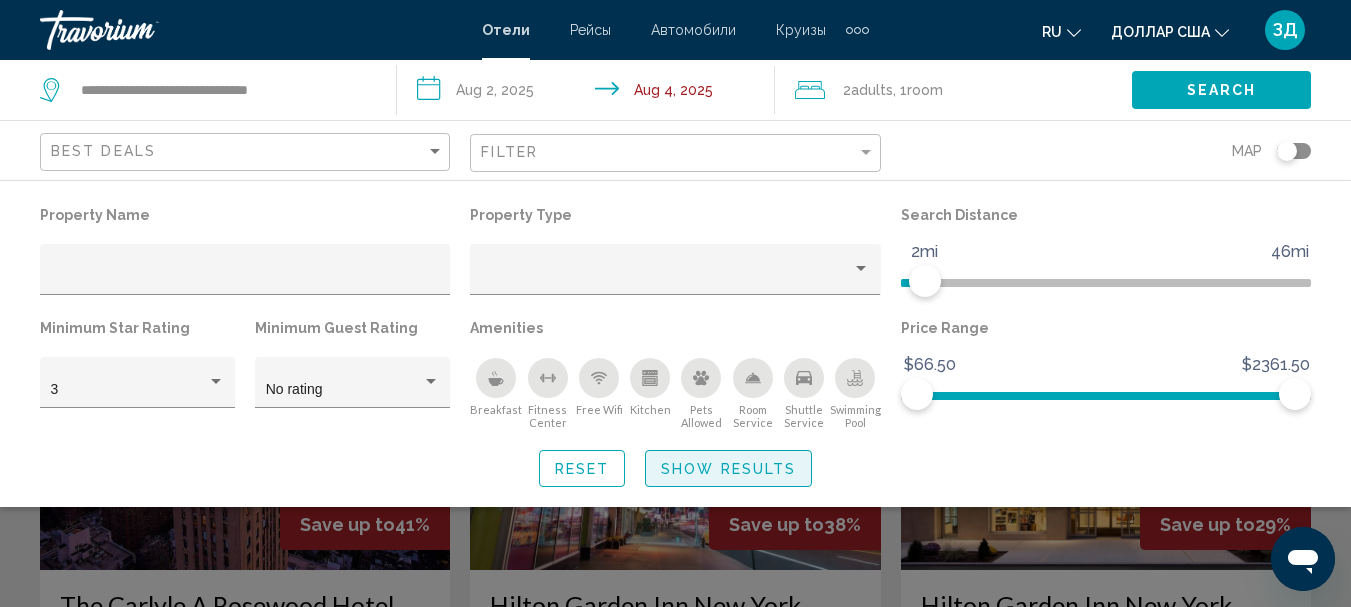click on "Show Results" 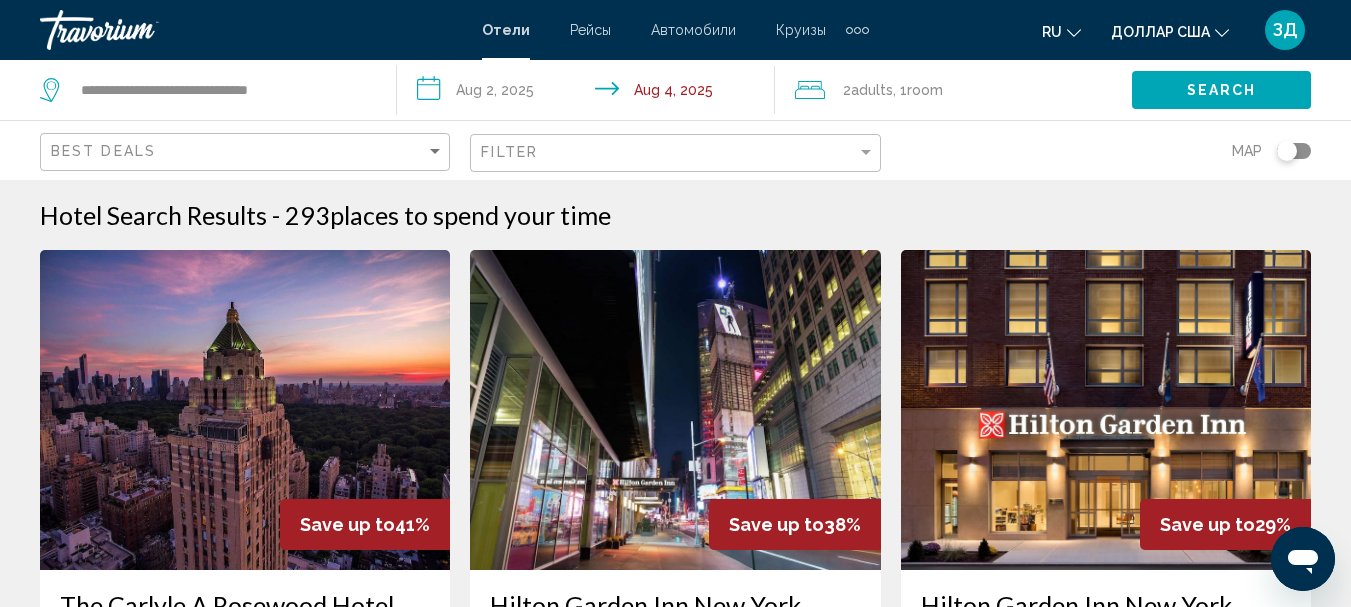 scroll, scrollTop: 100, scrollLeft: 0, axis: vertical 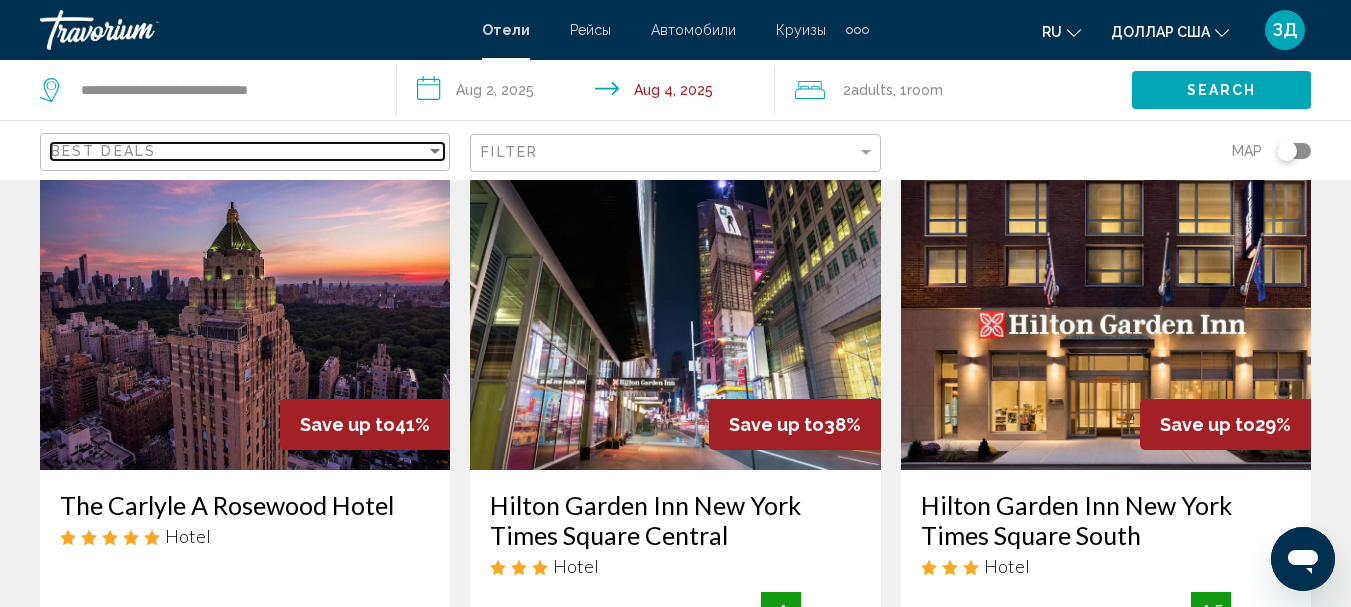 click on "Best Deals" at bounding box center [238, 151] 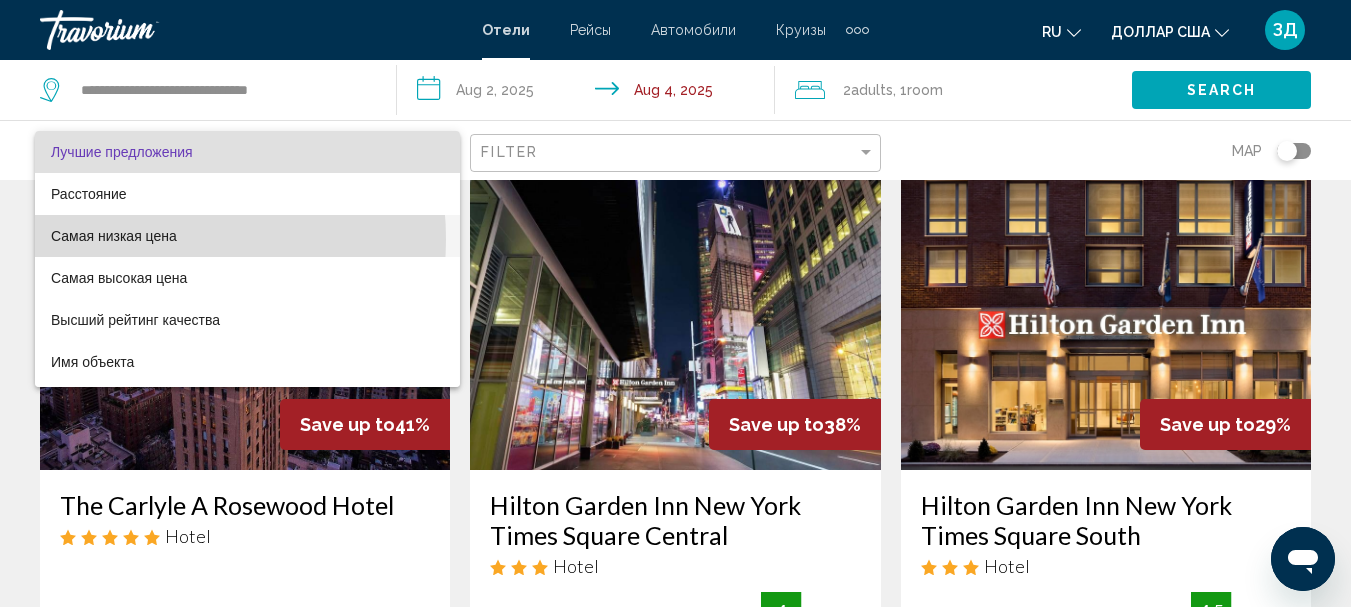 click on "Самая низкая цена" at bounding box center (114, 236) 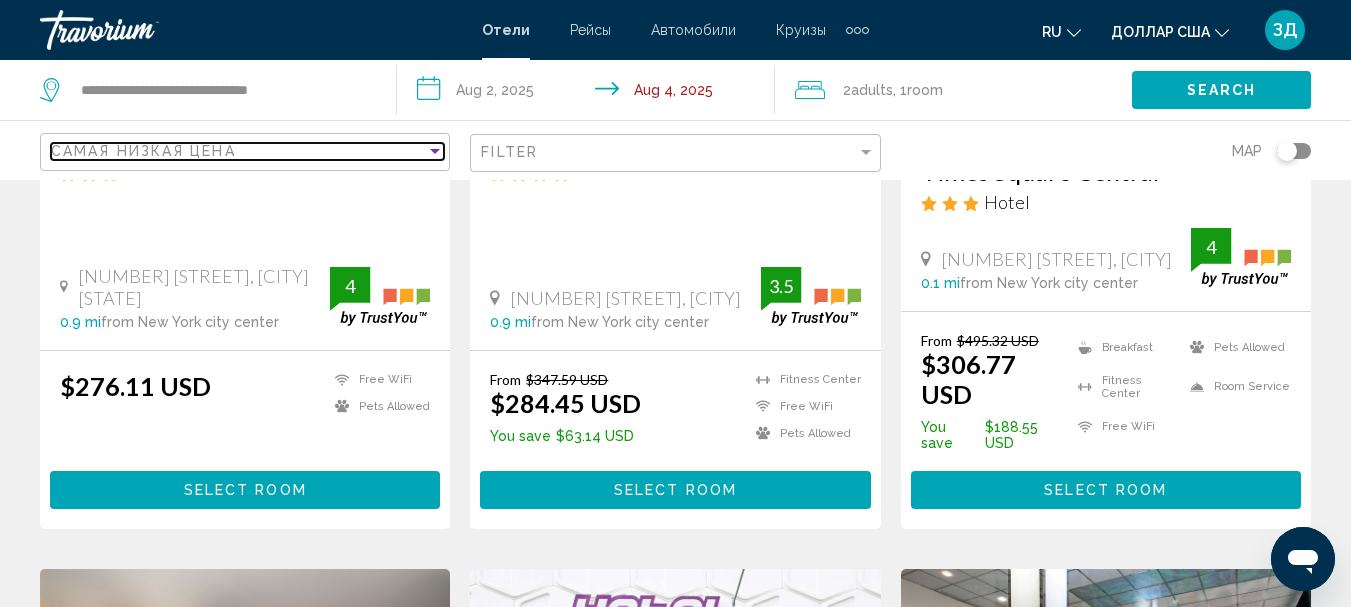scroll, scrollTop: 500, scrollLeft: 0, axis: vertical 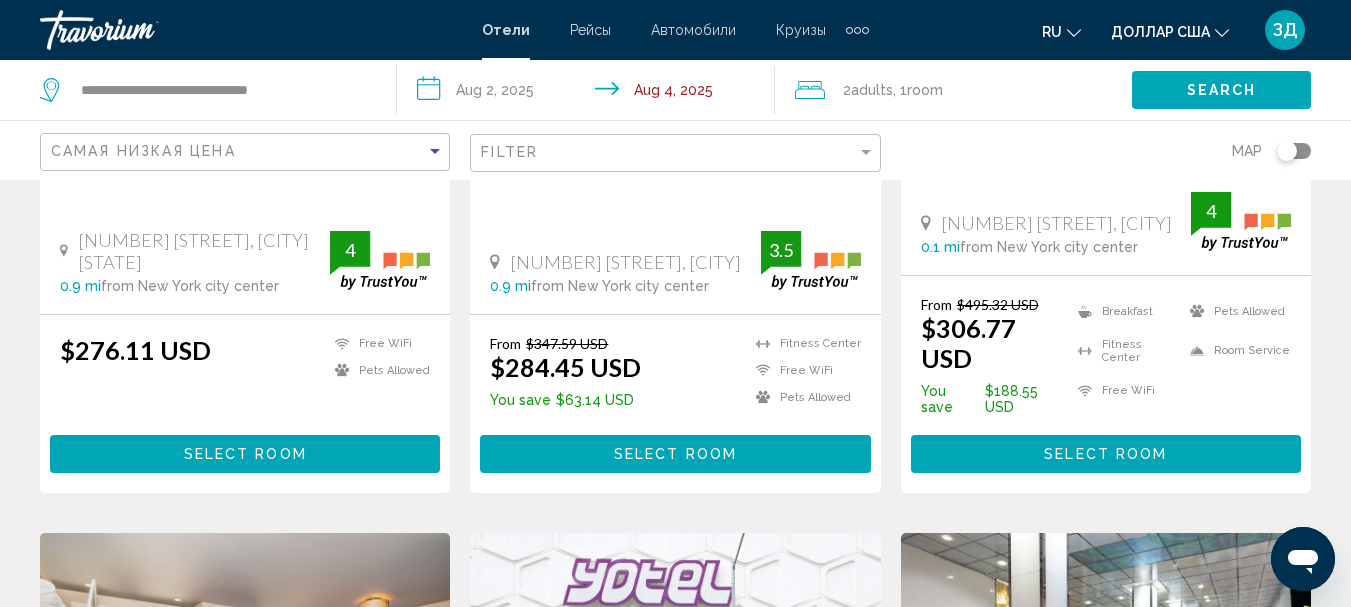 click on "Select Room" at bounding box center (245, 455) 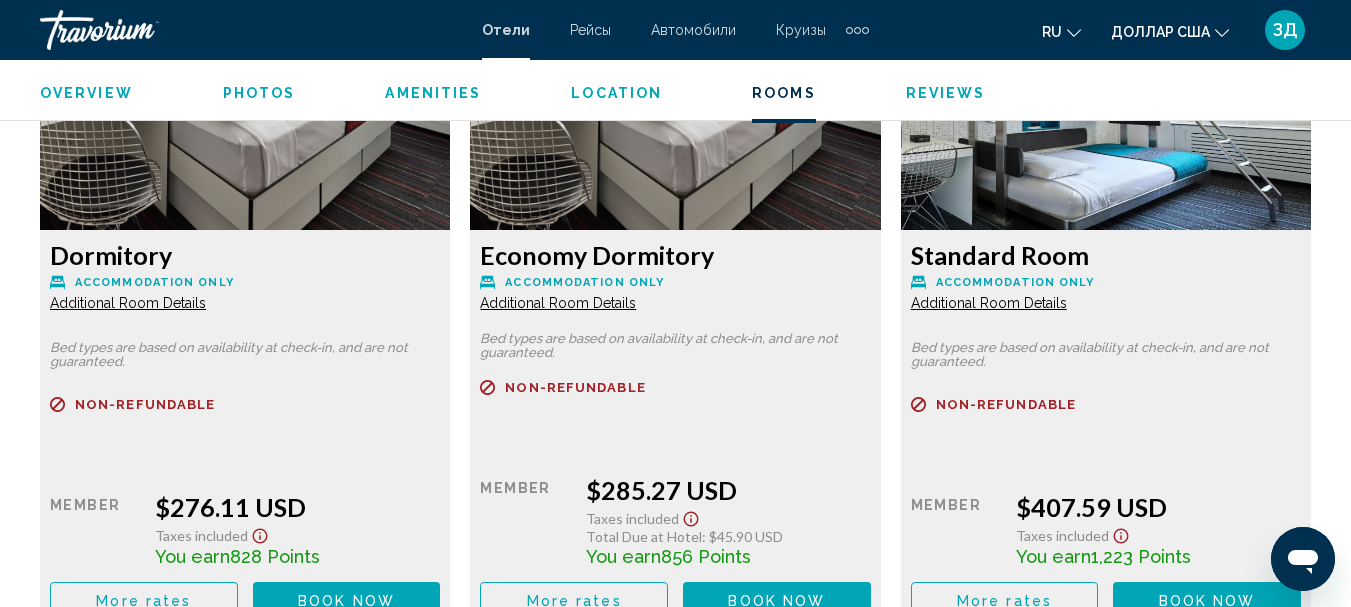 scroll, scrollTop: 3232, scrollLeft: 0, axis: vertical 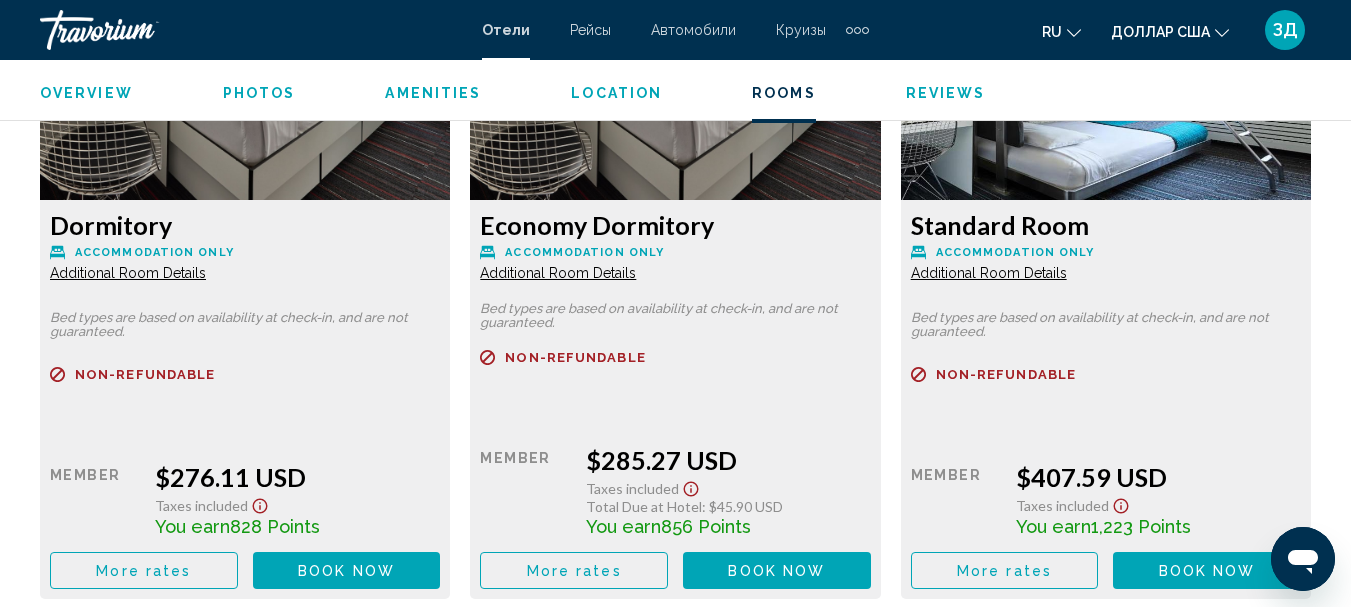 click on "Additional Room Details" at bounding box center (128, 273) 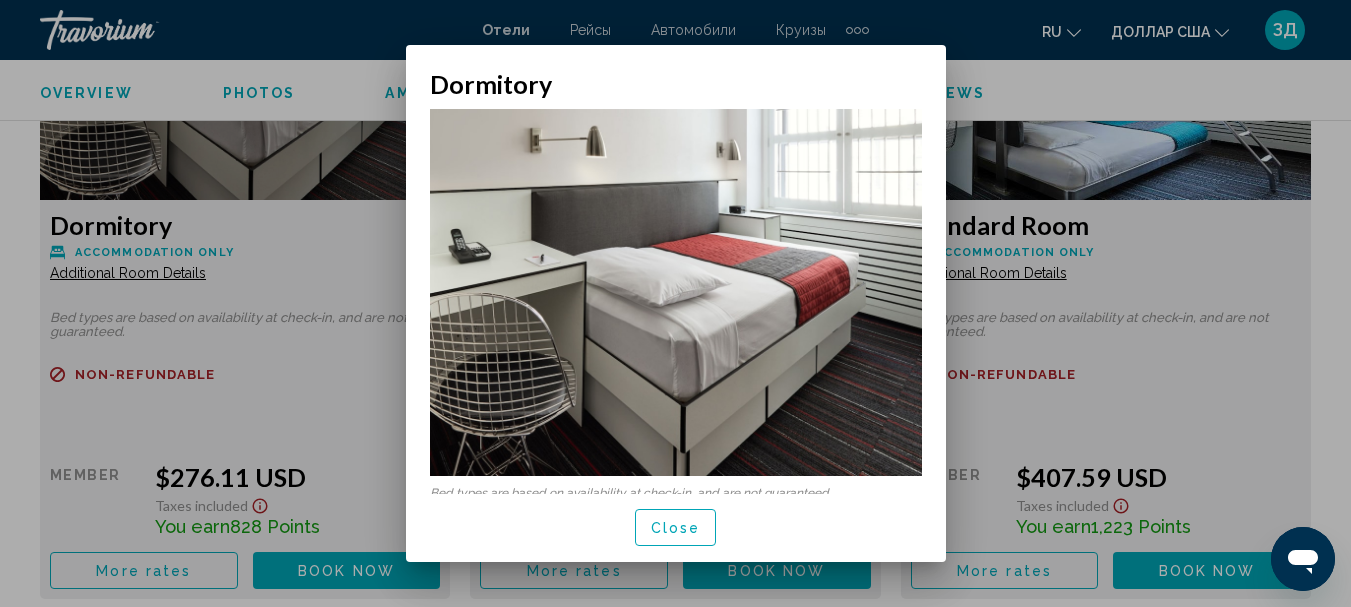 scroll, scrollTop: 0, scrollLeft: 0, axis: both 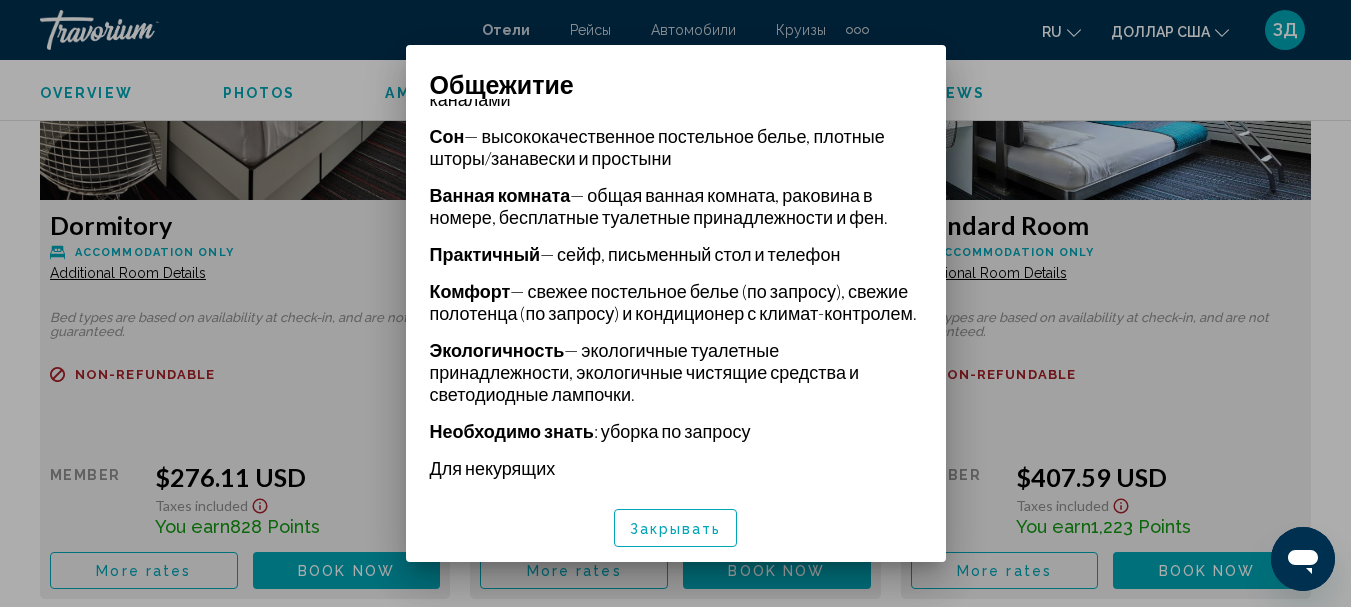 click on "Закрывать" at bounding box center (676, 529) 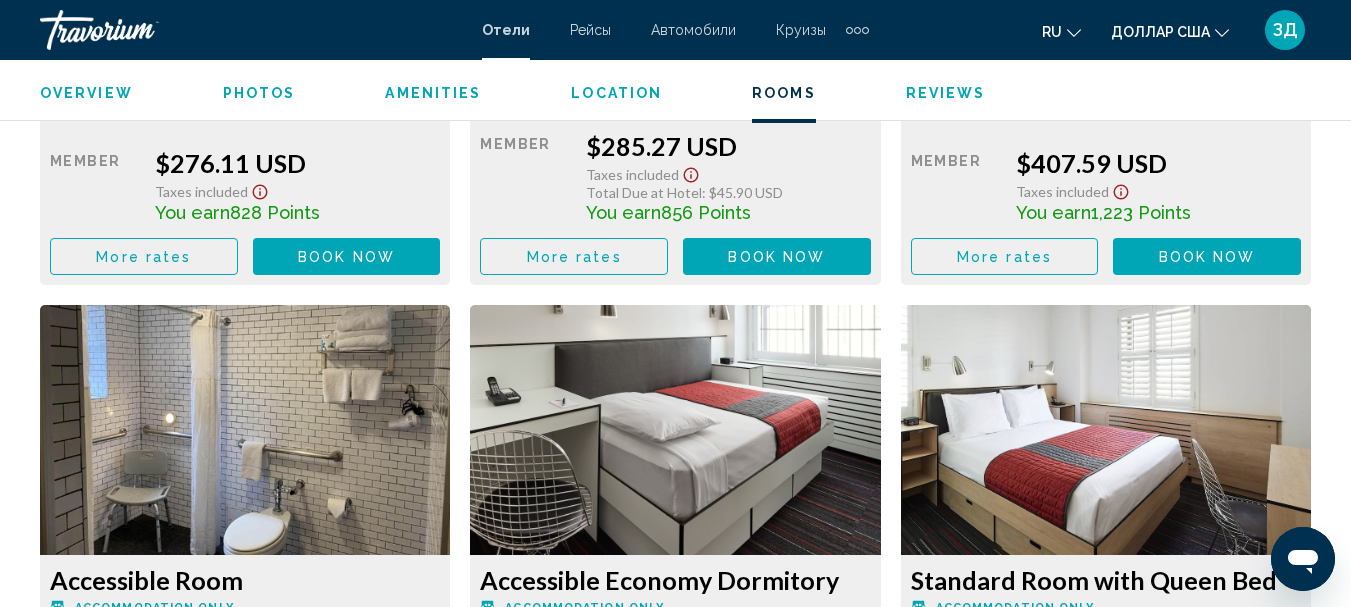 scroll, scrollTop: 3632, scrollLeft: 0, axis: vertical 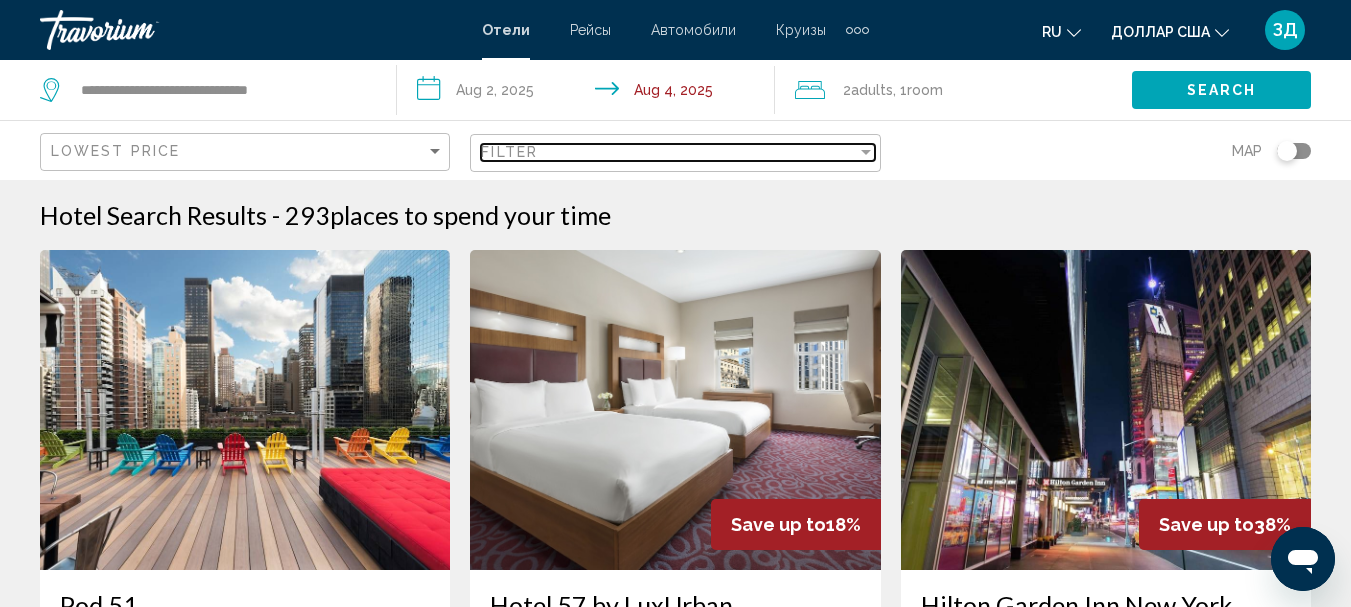 click on "Filter" at bounding box center [668, 152] 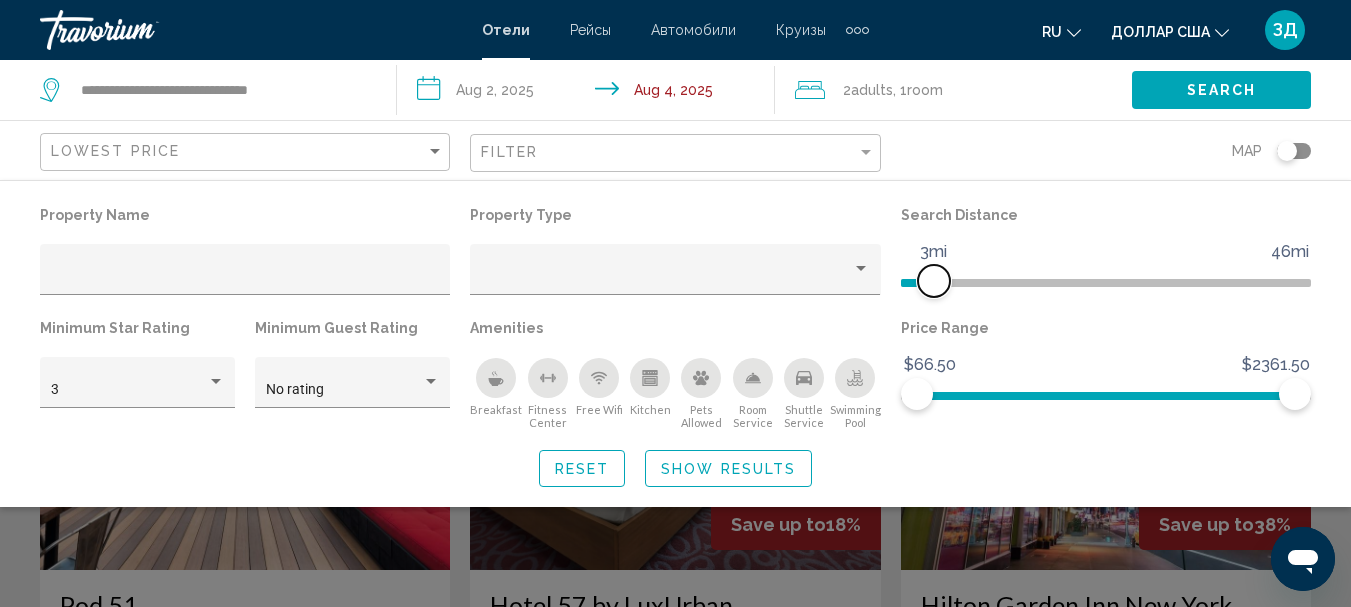 click 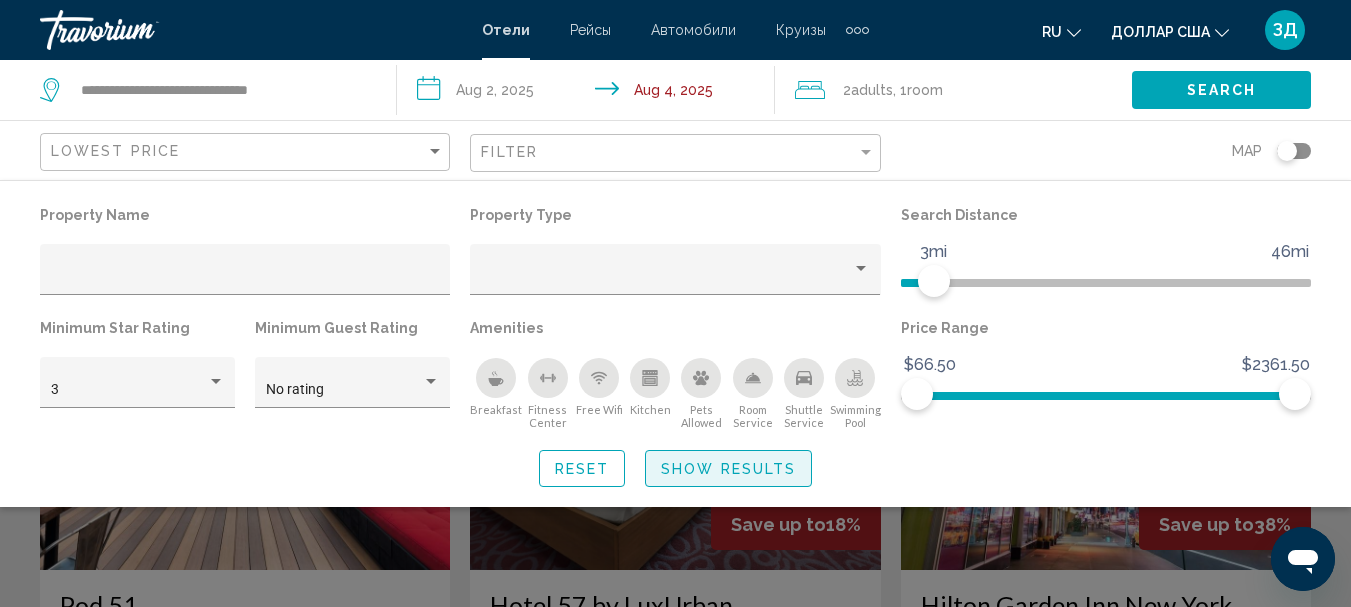 click on "Show Results" 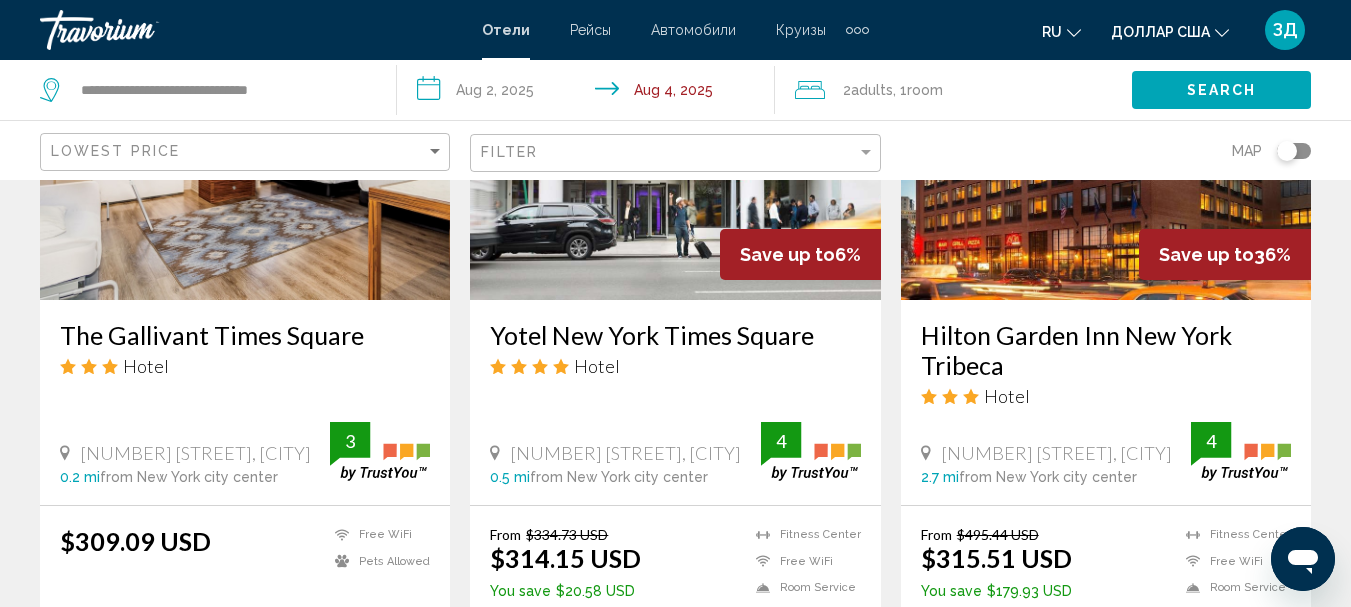 scroll, scrollTop: 1100, scrollLeft: 0, axis: vertical 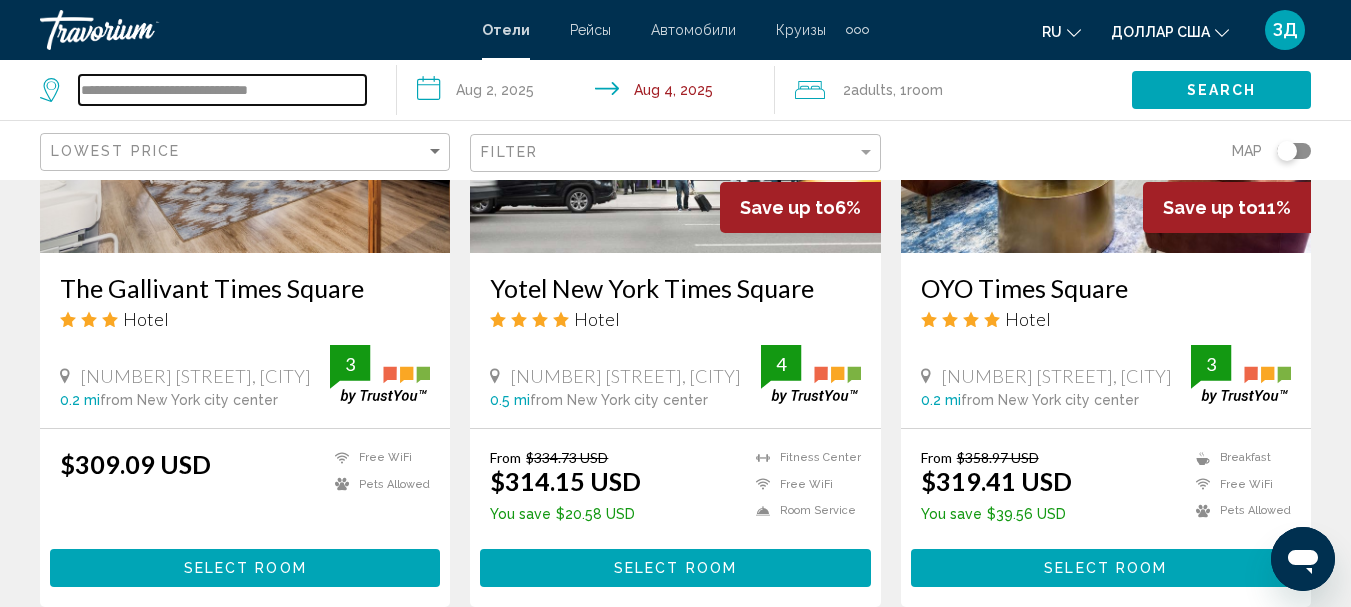 click on "**********" at bounding box center [222, 90] 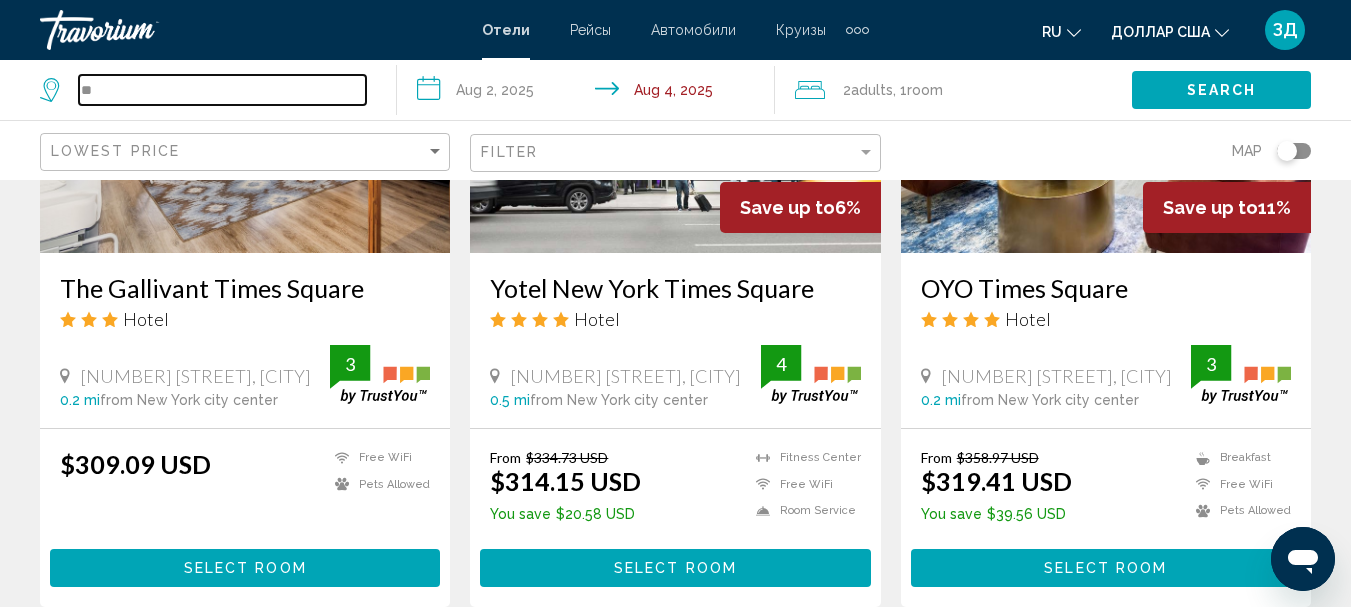 type on "*" 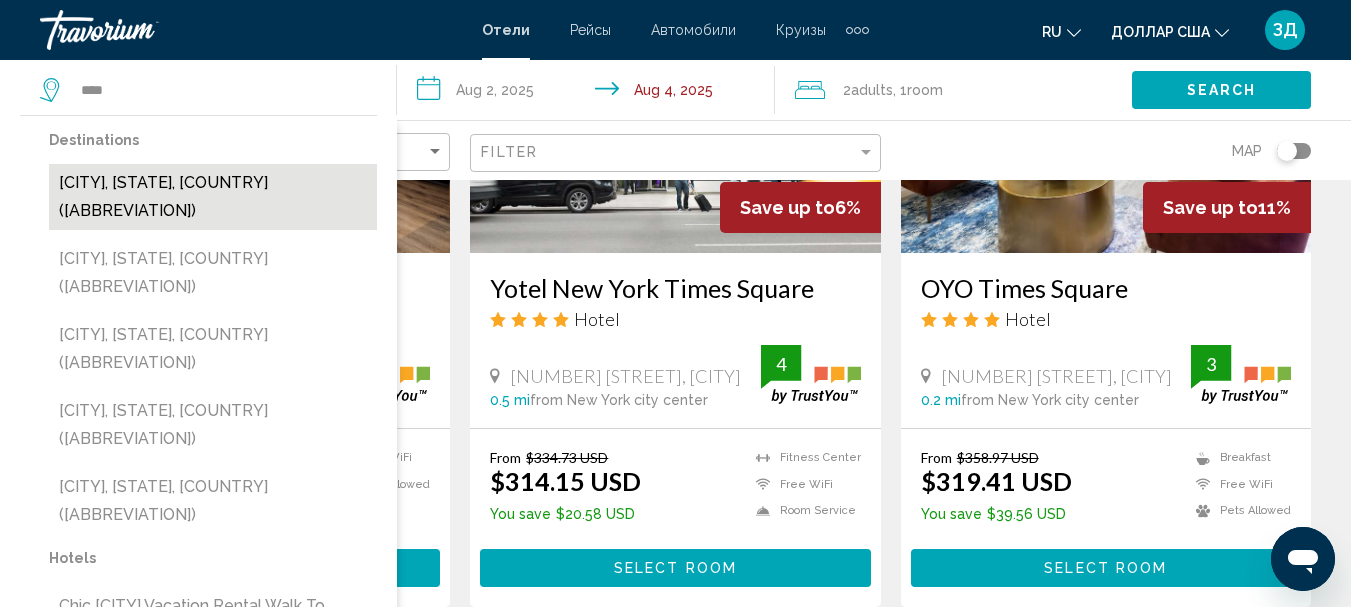 click on "[CITY], [STATE], [COUNTRY] ([ABBREVIATION])" at bounding box center [213, 197] 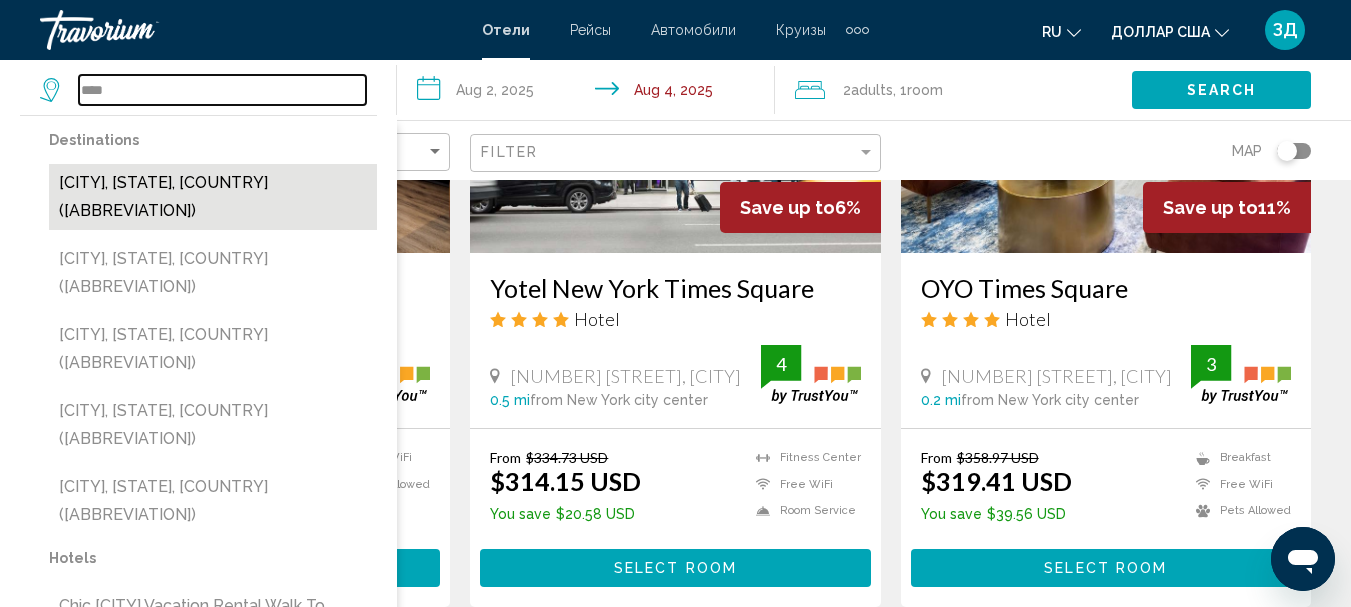 type on "**********" 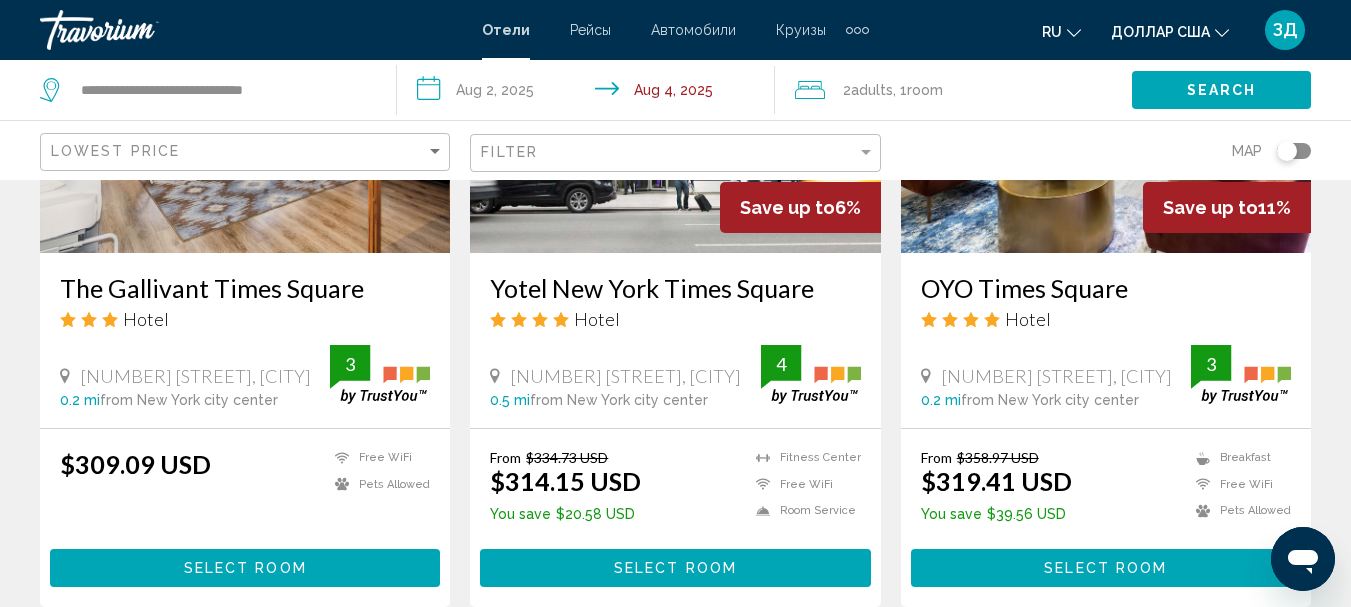 click on "**********" at bounding box center (589, 93) 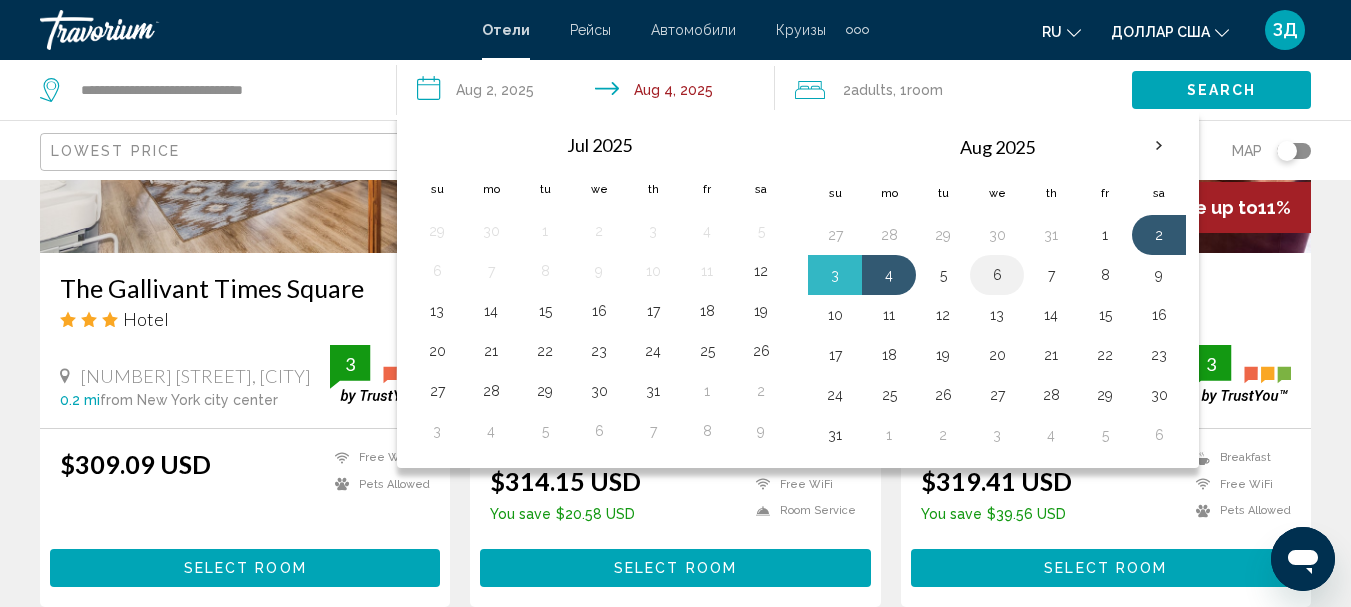 click on "6" at bounding box center [997, 275] 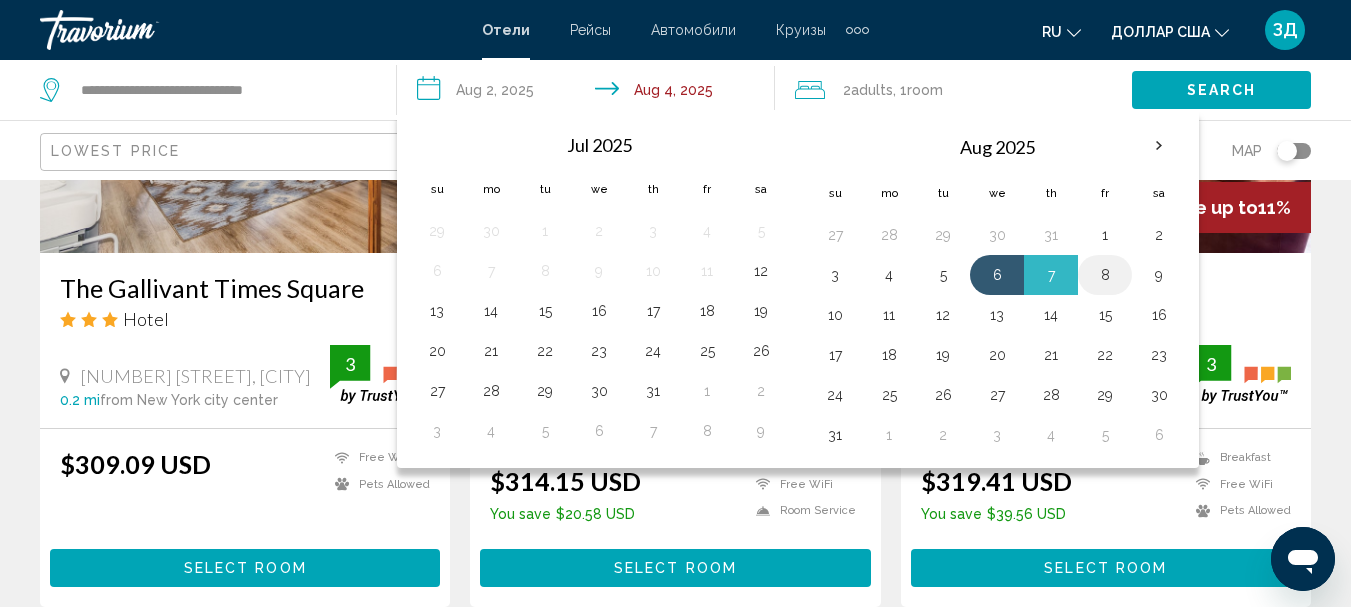 click on "8" at bounding box center (1105, 275) 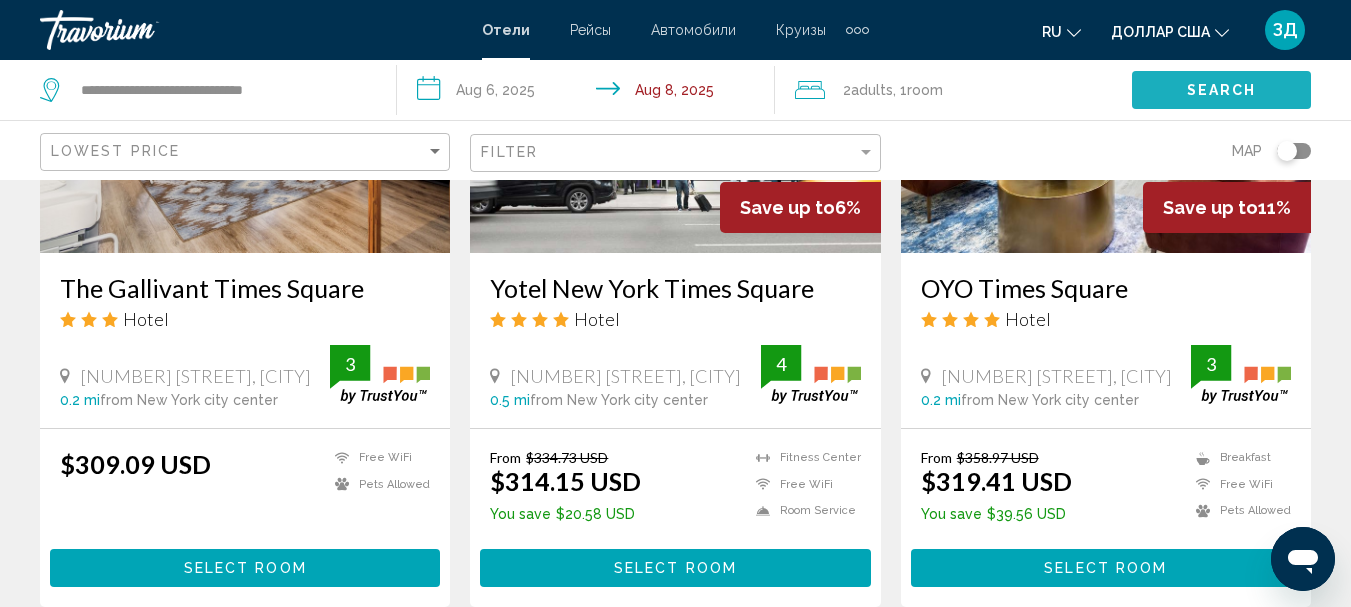click on "Search" 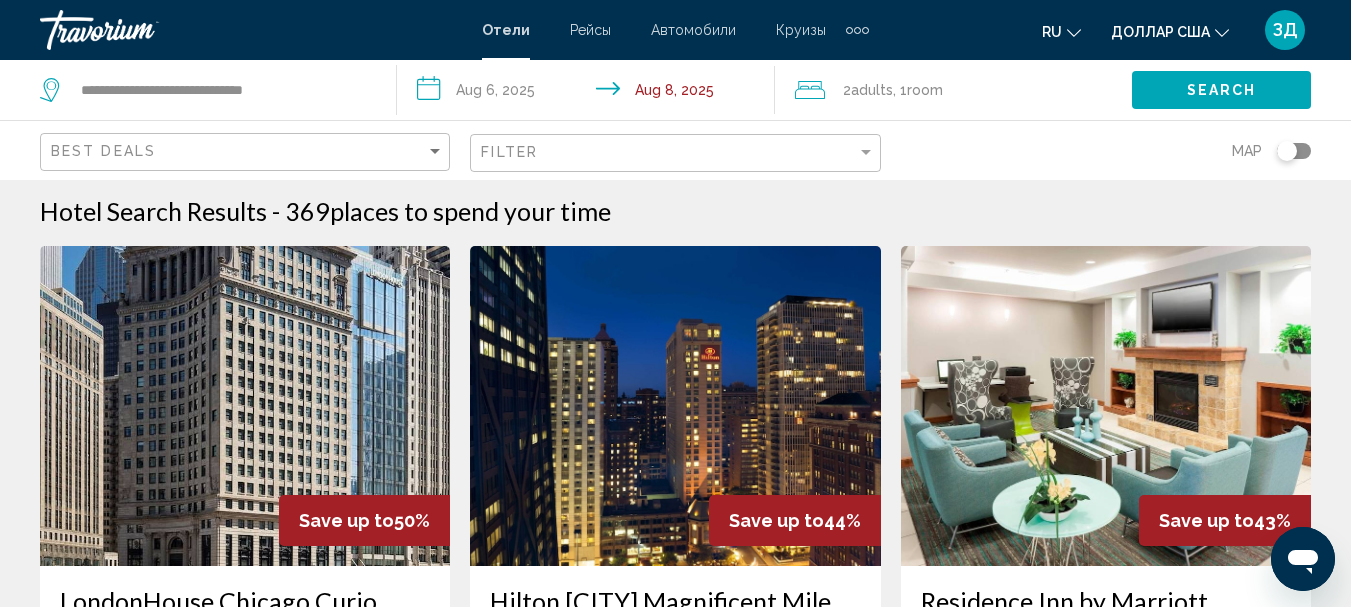scroll, scrollTop: 0, scrollLeft: 0, axis: both 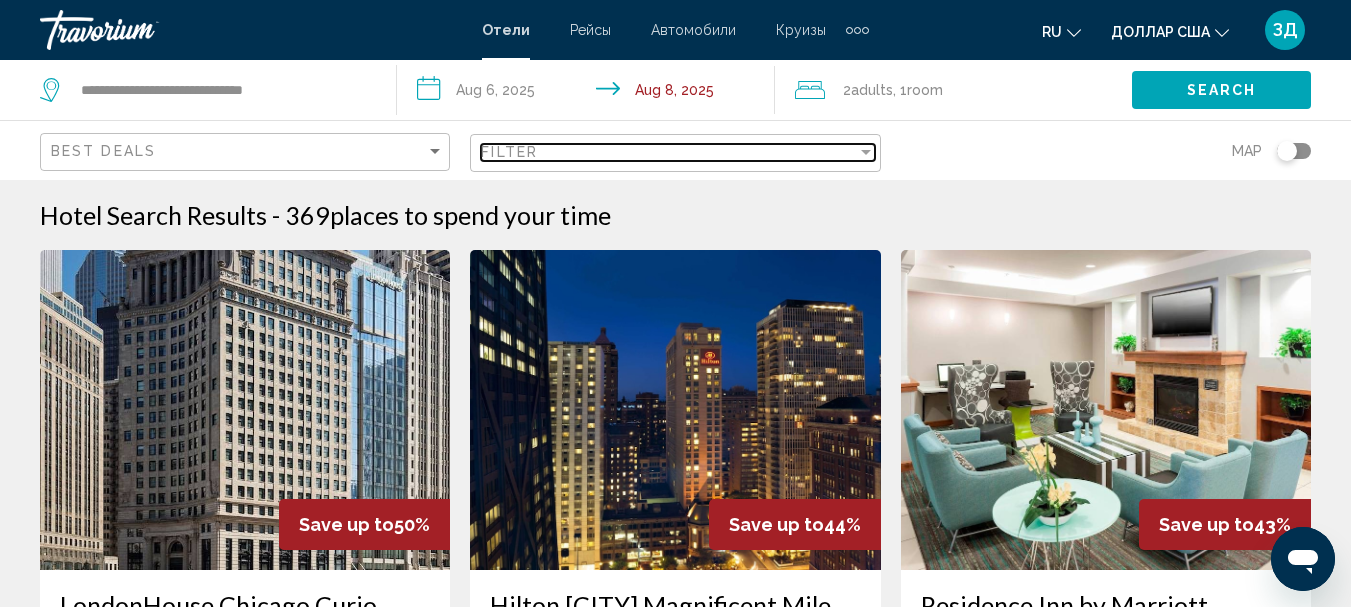click on "Filter" at bounding box center (668, 152) 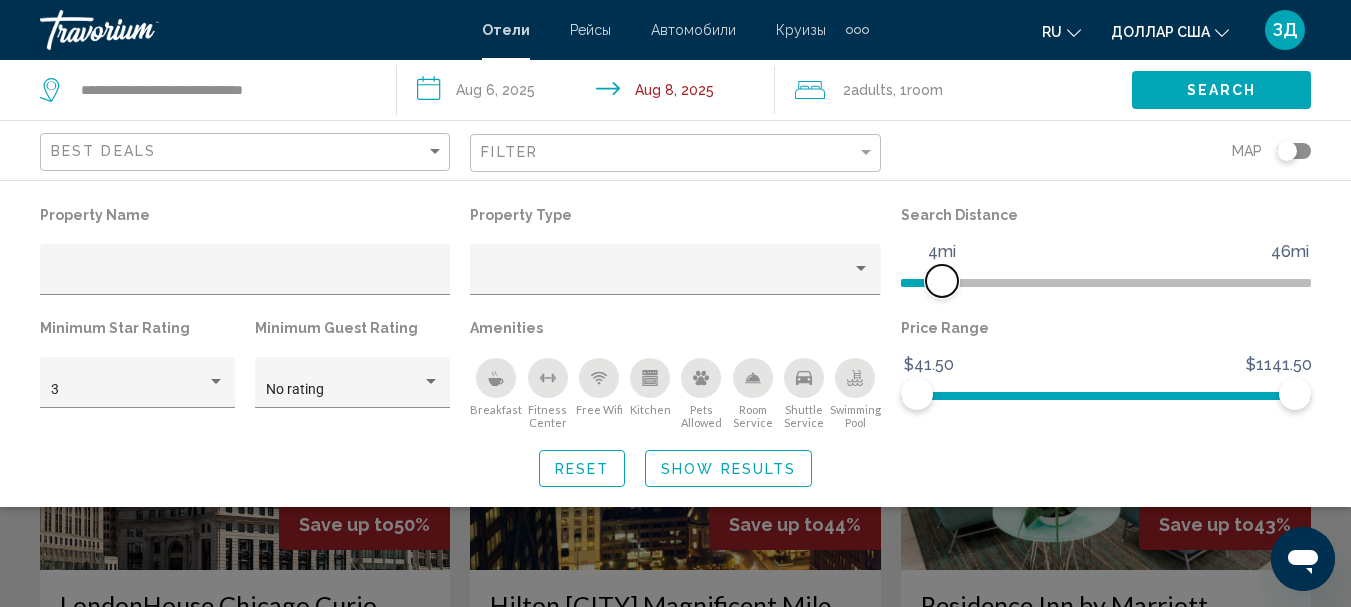 drag, startPoint x: 1164, startPoint y: 274, endPoint x: 946, endPoint y: 290, distance: 218.58636 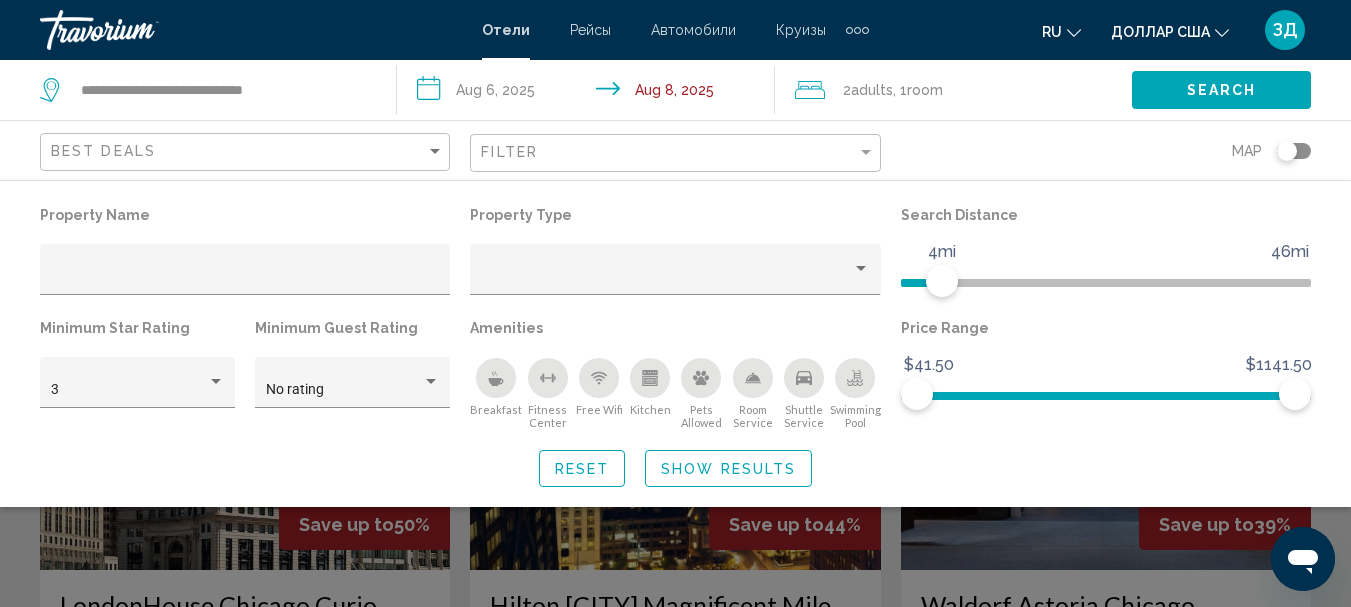 click on "Show Results" 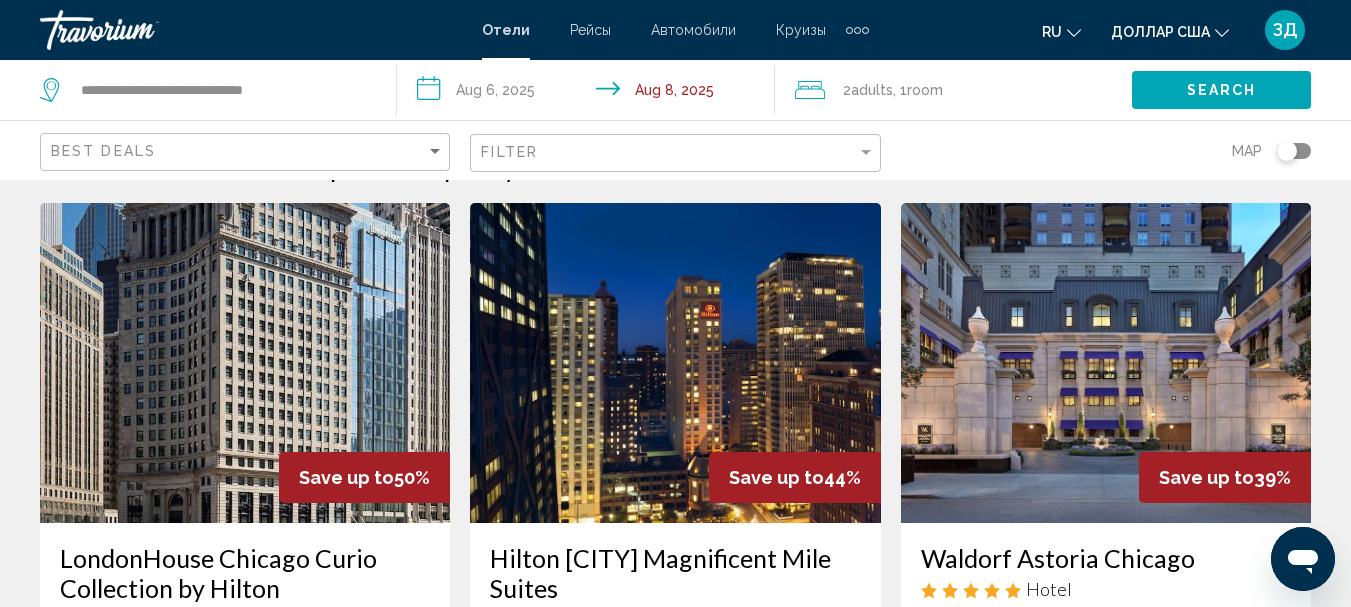 scroll, scrollTop: 0, scrollLeft: 0, axis: both 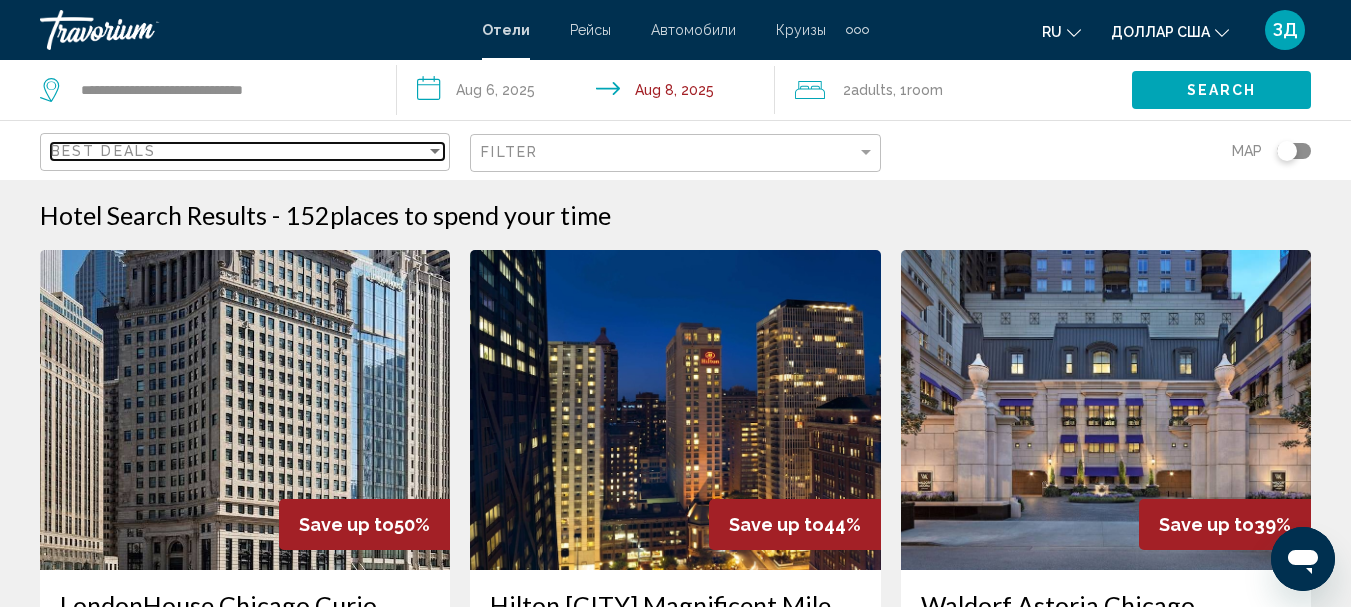 click on "Best Deals" at bounding box center [103, 151] 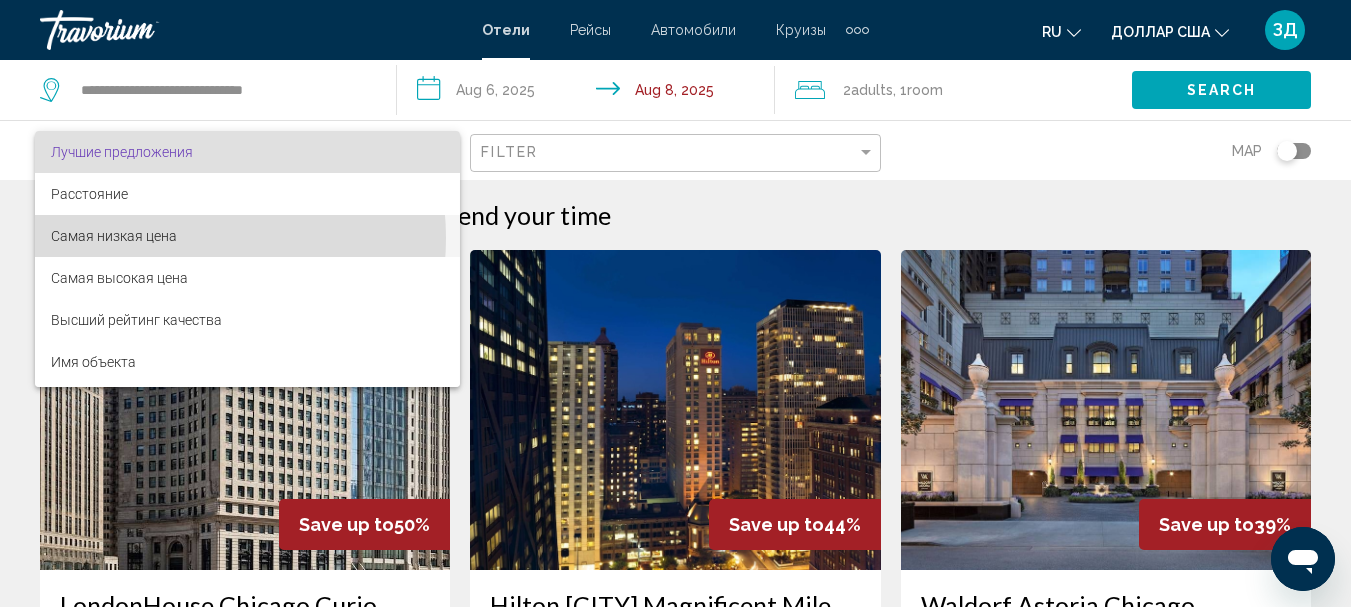 click on "Самая низкая цена" at bounding box center (114, 236) 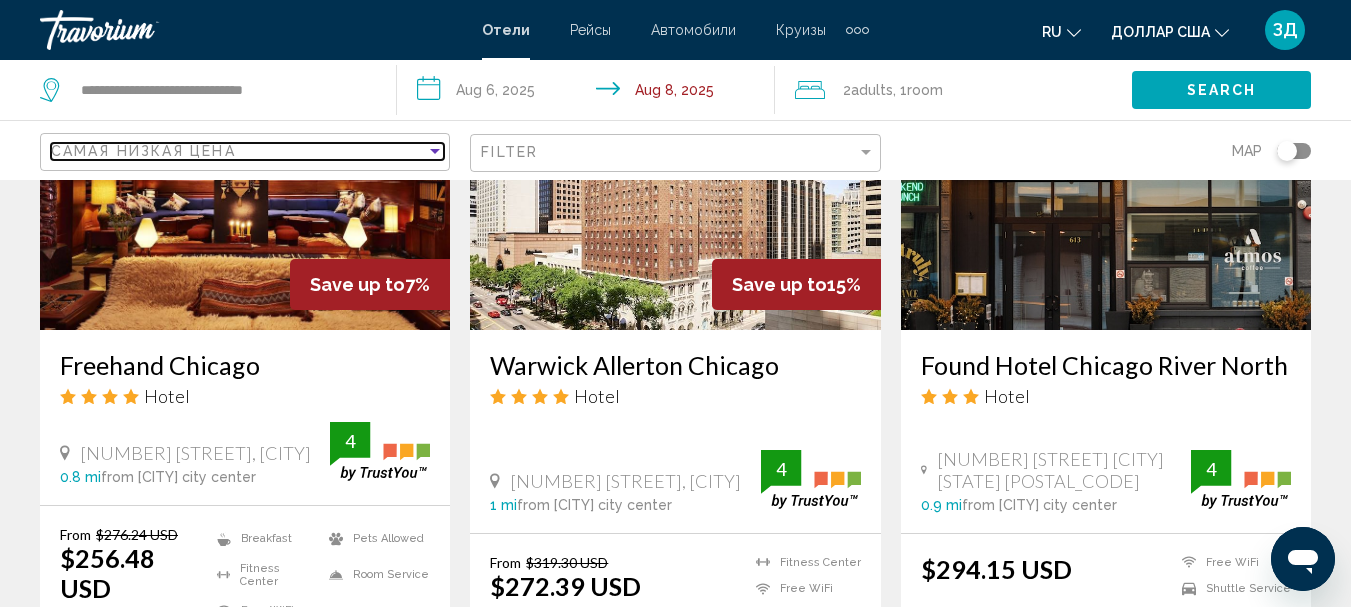 scroll, scrollTop: 1800, scrollLeft: 0, axis: vertical 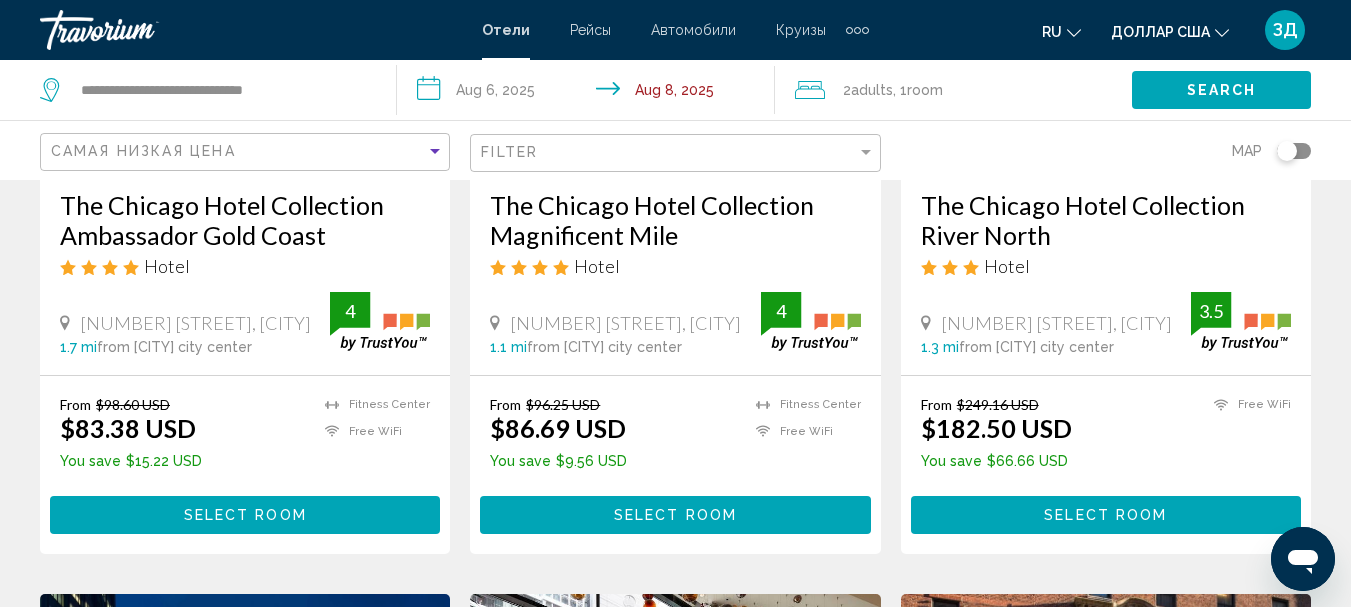 click on "Select Room" at bounding box center (245, 514) 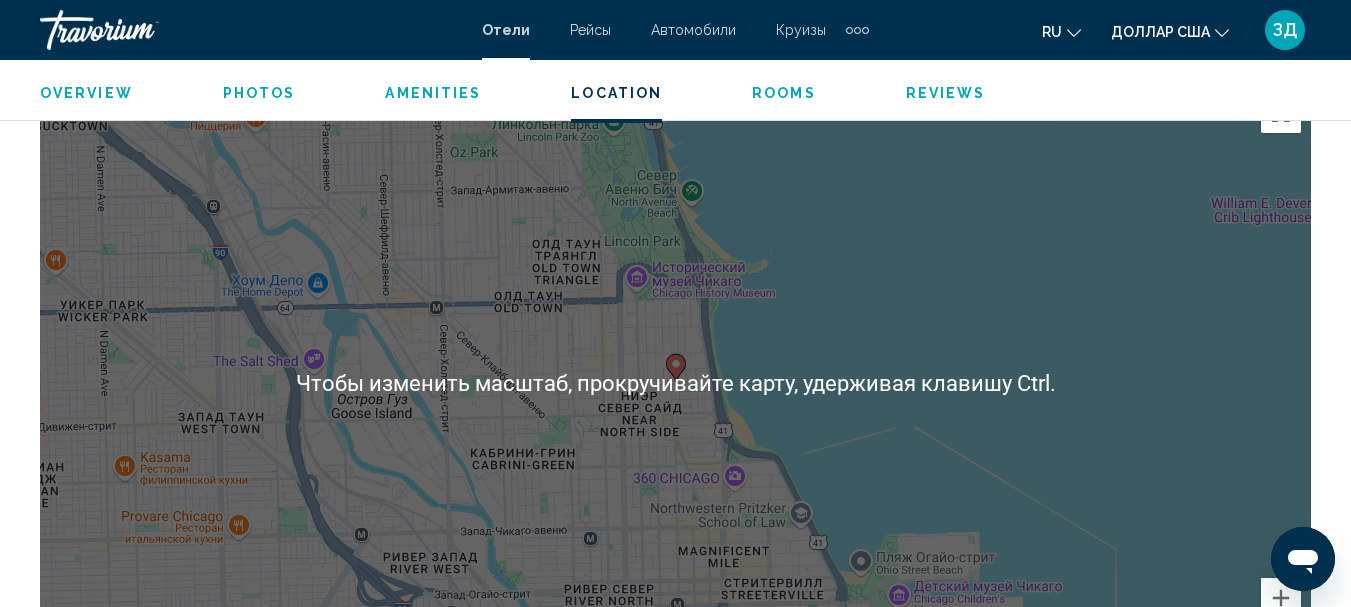 scroll, scrollTop: 2231, scrollLeft: 0, axis: vertical 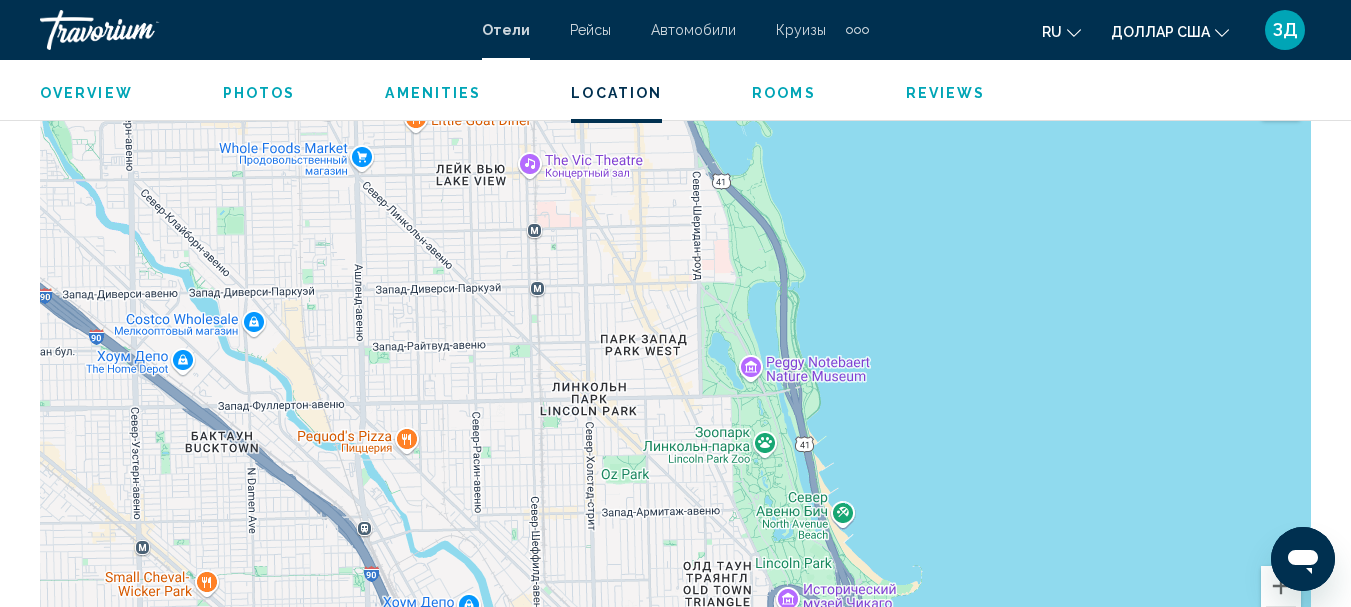 drag, startPoint x: 462, startPoint y: 249, endPoint x: 613, endPoint y: 587, distance: 370.1959 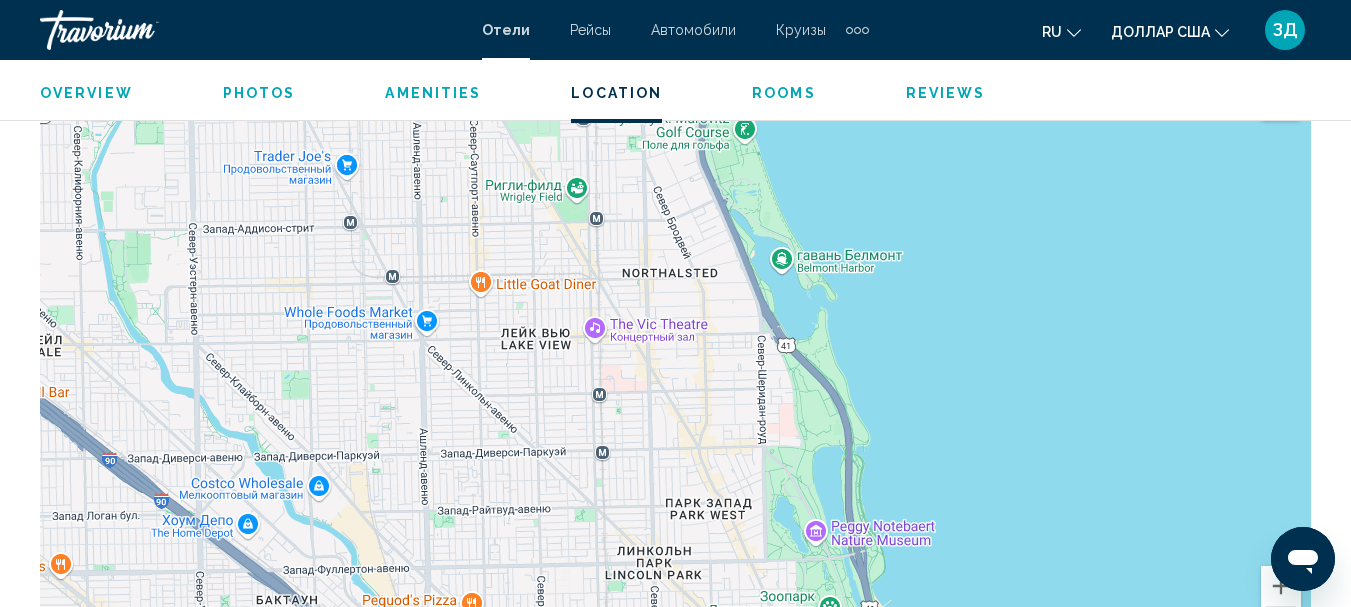 drag, startPoint x: 523, startPoint y: 325, endPoint x: 585, endPoint y: 499, distance: 184.716 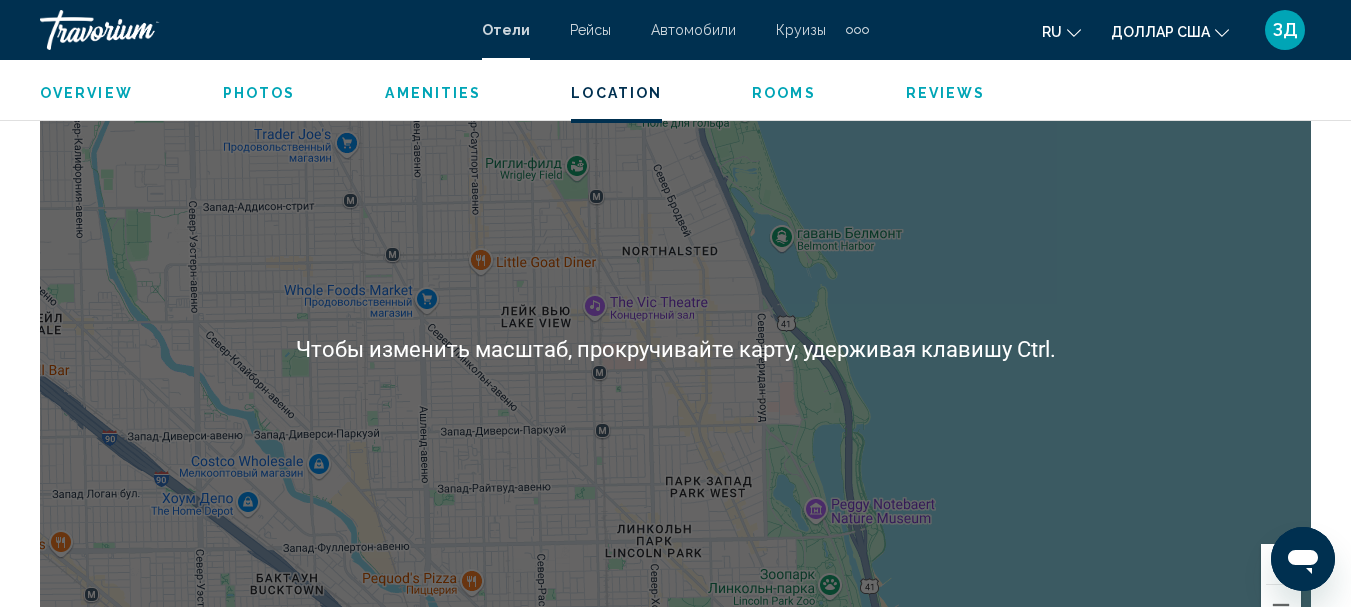 scroll, scrollTop: 2331, scrollLeft: 0, axis: vertical 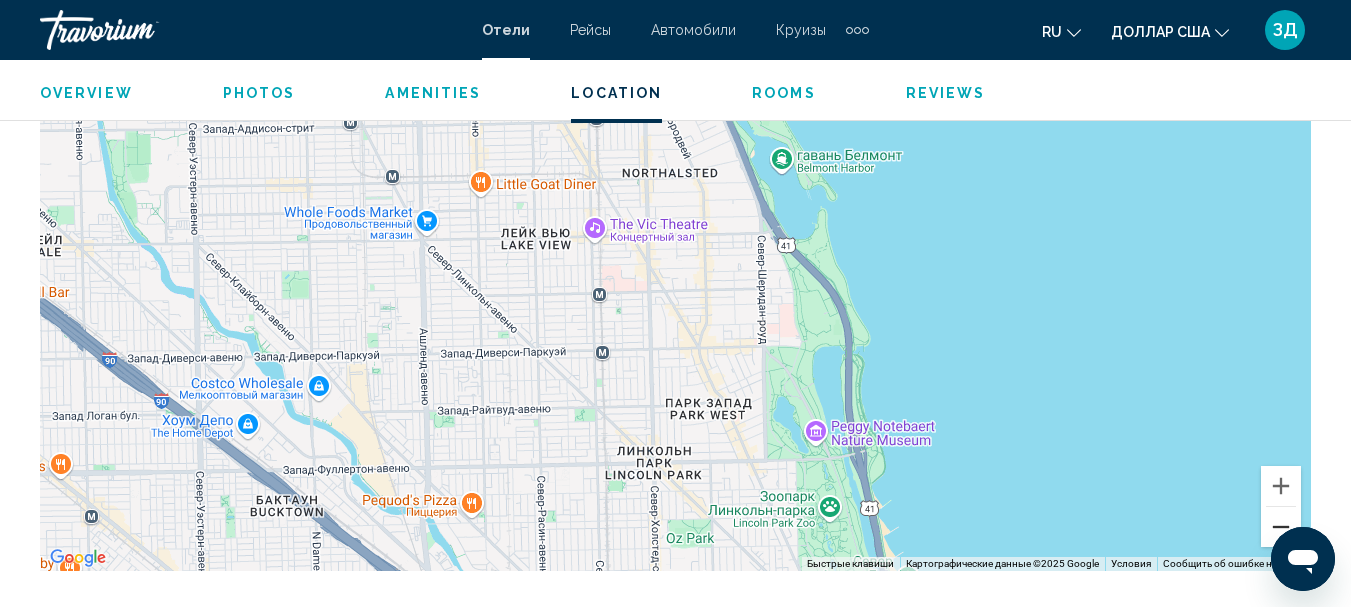 click at bounding box center [1281, 527] 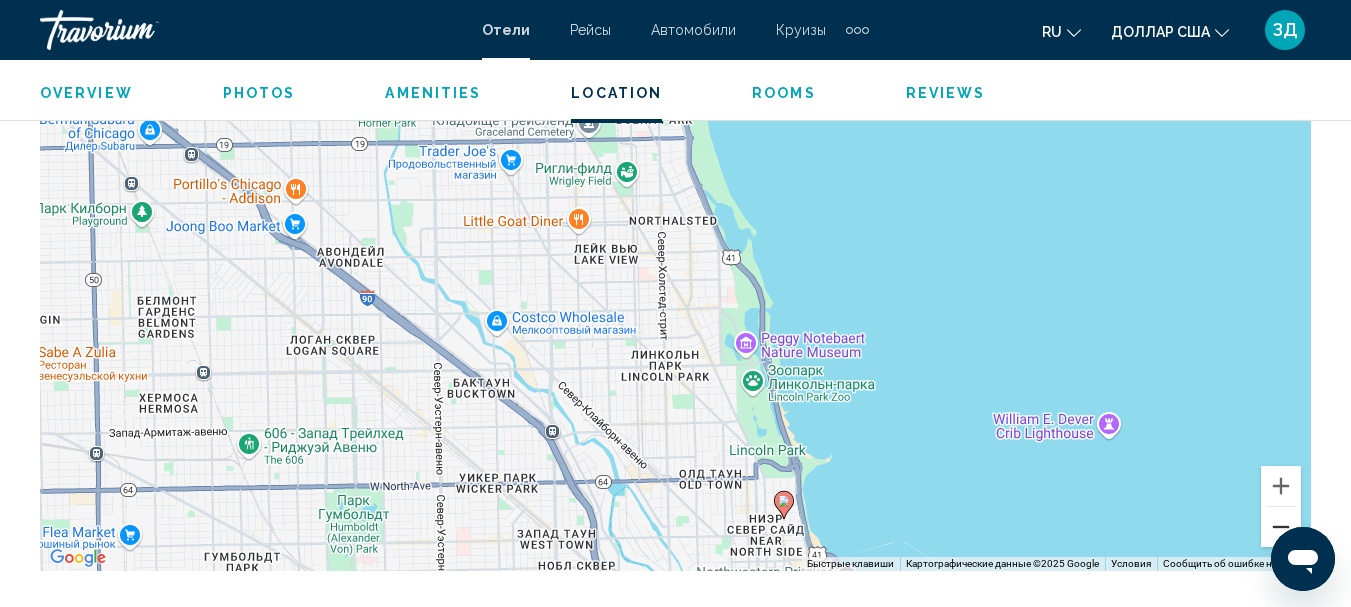 click at bounding box center (1281, 527) 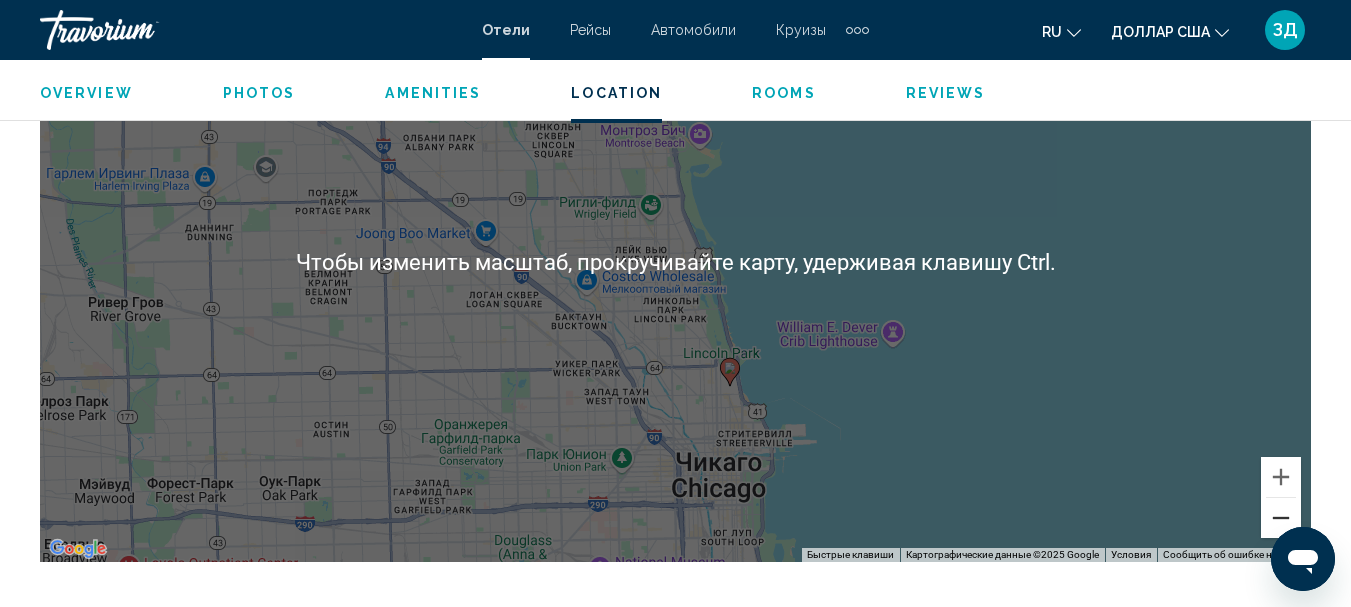 scroll, scrollTop: 2331, scrollLeft: 0, axis: vertical 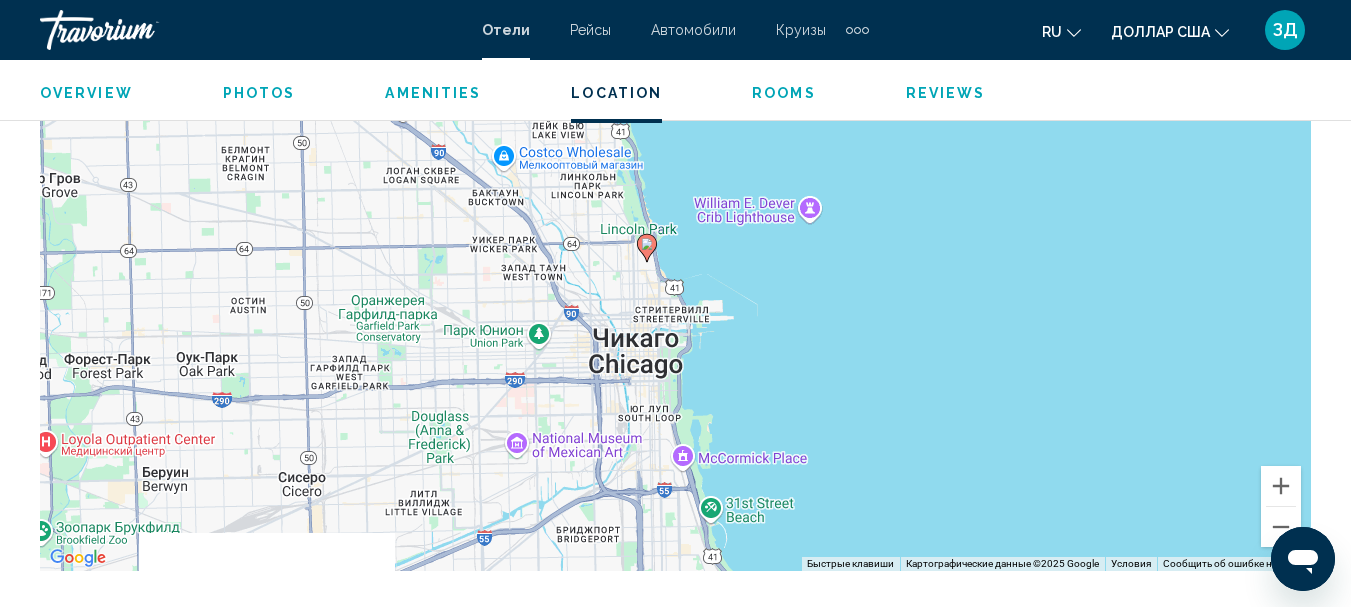 drag, startPoint x: 908, startPoint y: 486, endPoint x: 834, endPoint y: 367, distance: 140.13208 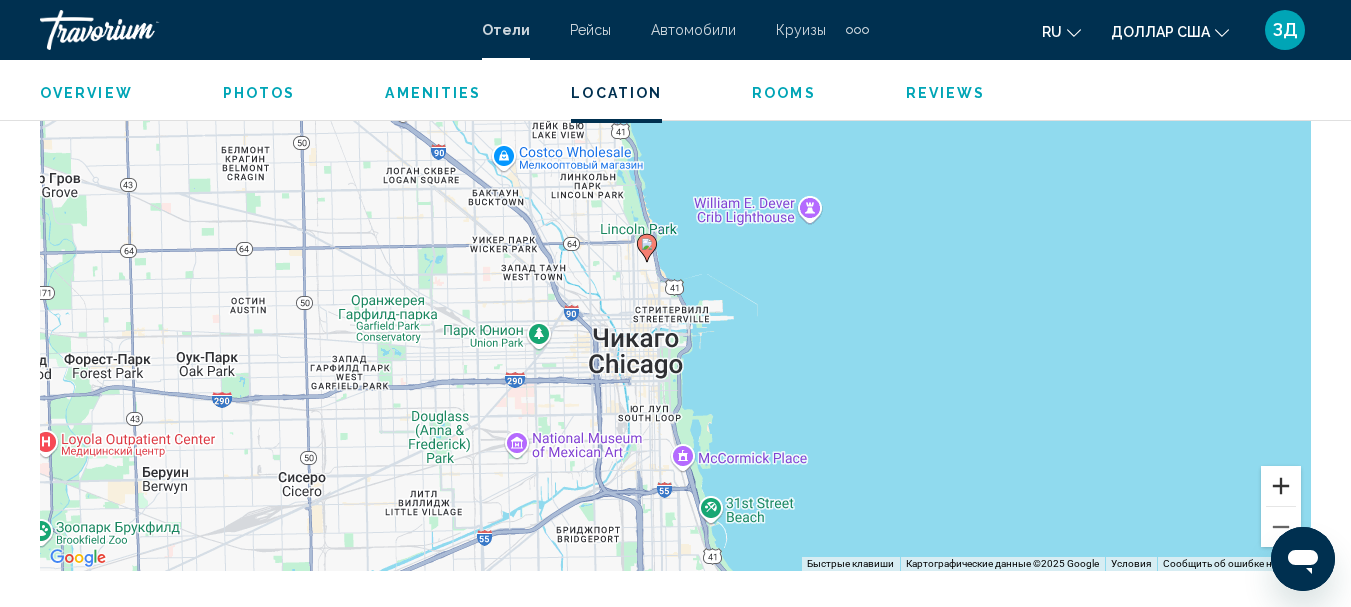 click at bounding box center (1281, 486) 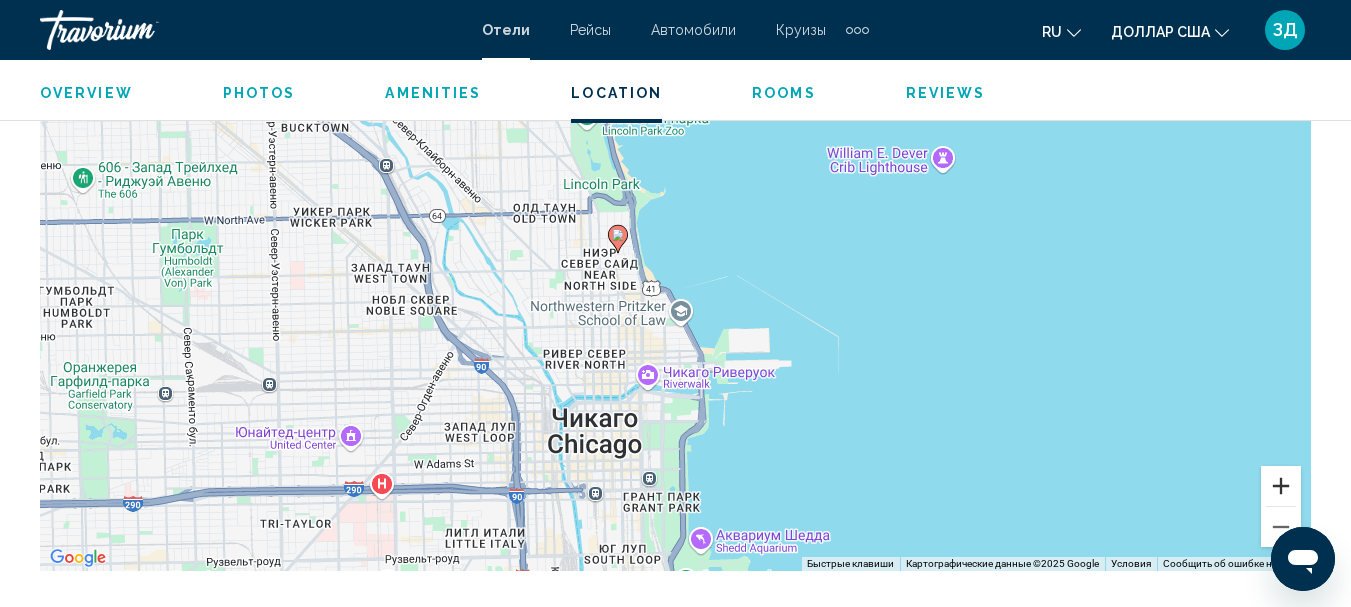 click at bounding box center [1281, 486] 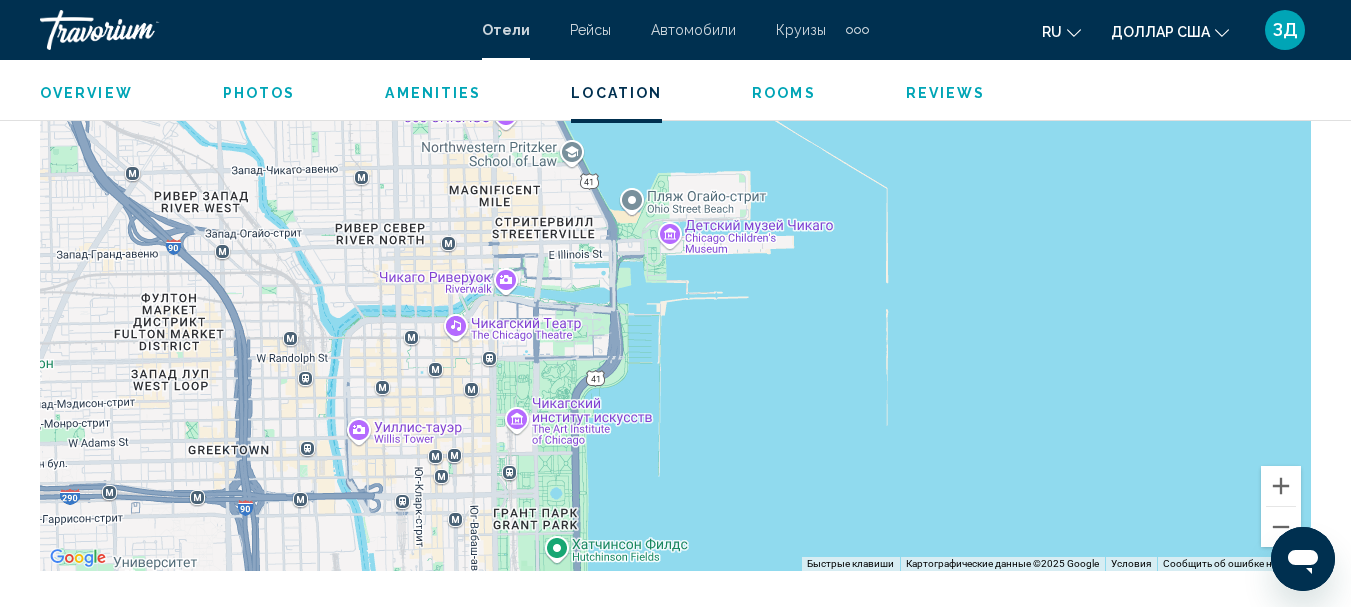 drag, startPoint x: 1104, startPoint y: 500, endPoint x: 989, endPoint y: 285, distance: 243.8237 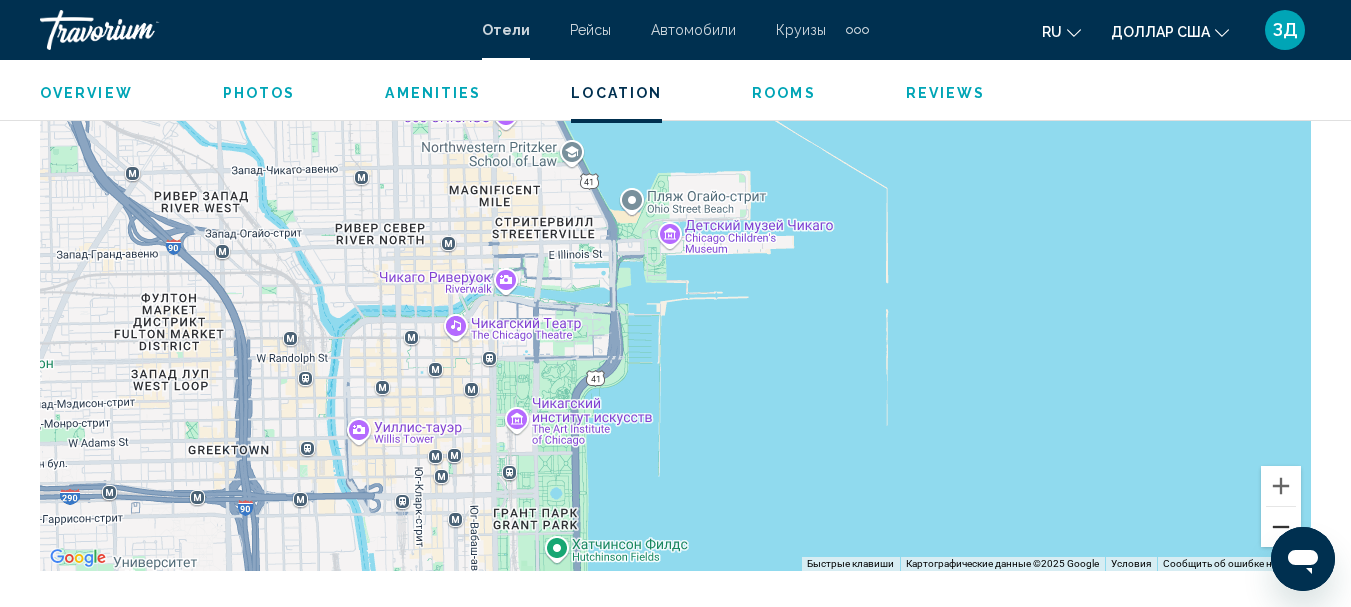 click at bounding box center (1281, 527) 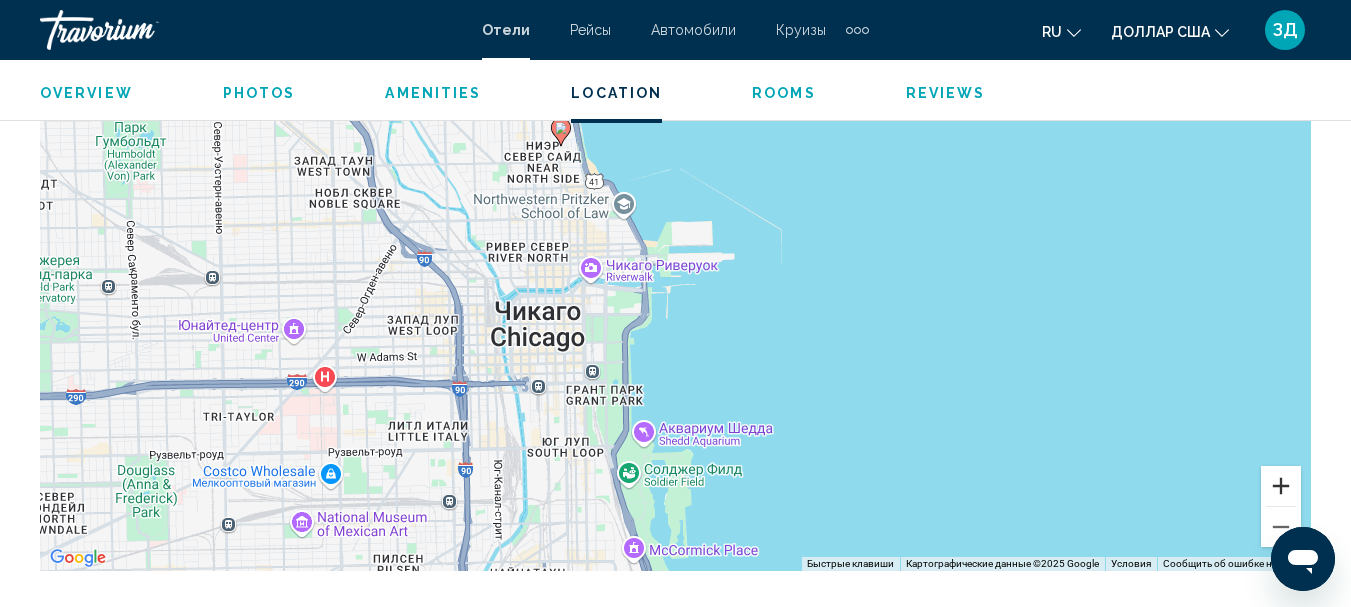click at bounding box center (1281, 486) 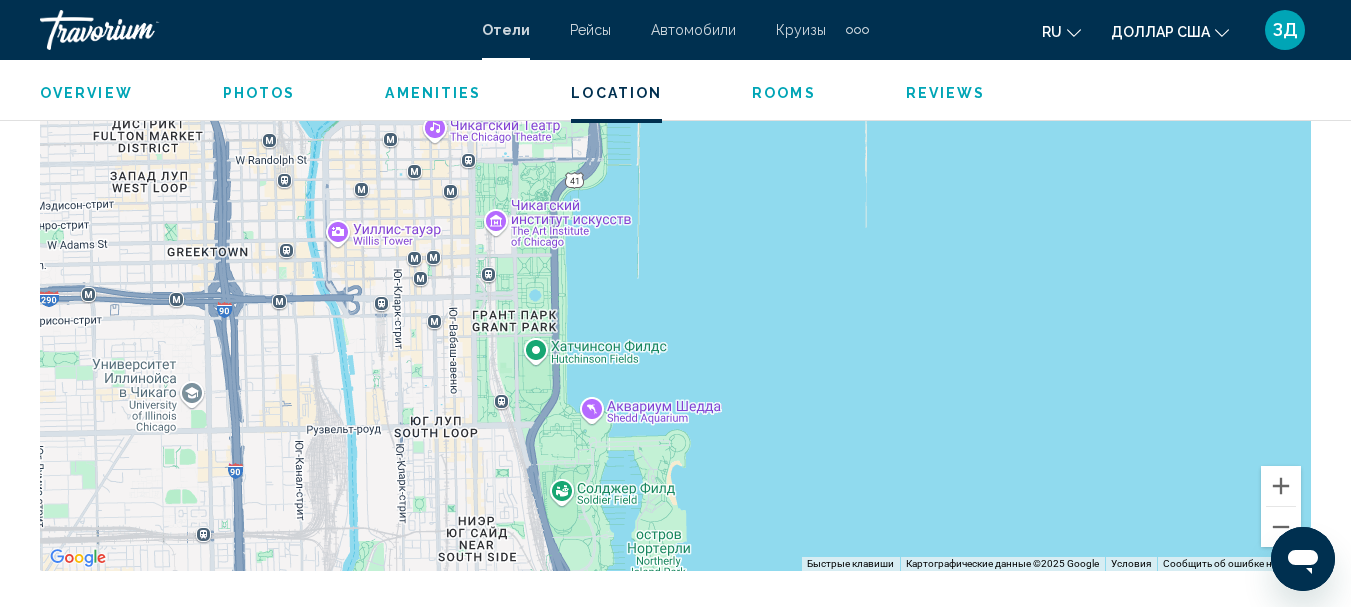 drag, startPoint x: 735, startPoint y: 395, endPoint x: 712, endPoint y: 198, distance: 198.33809 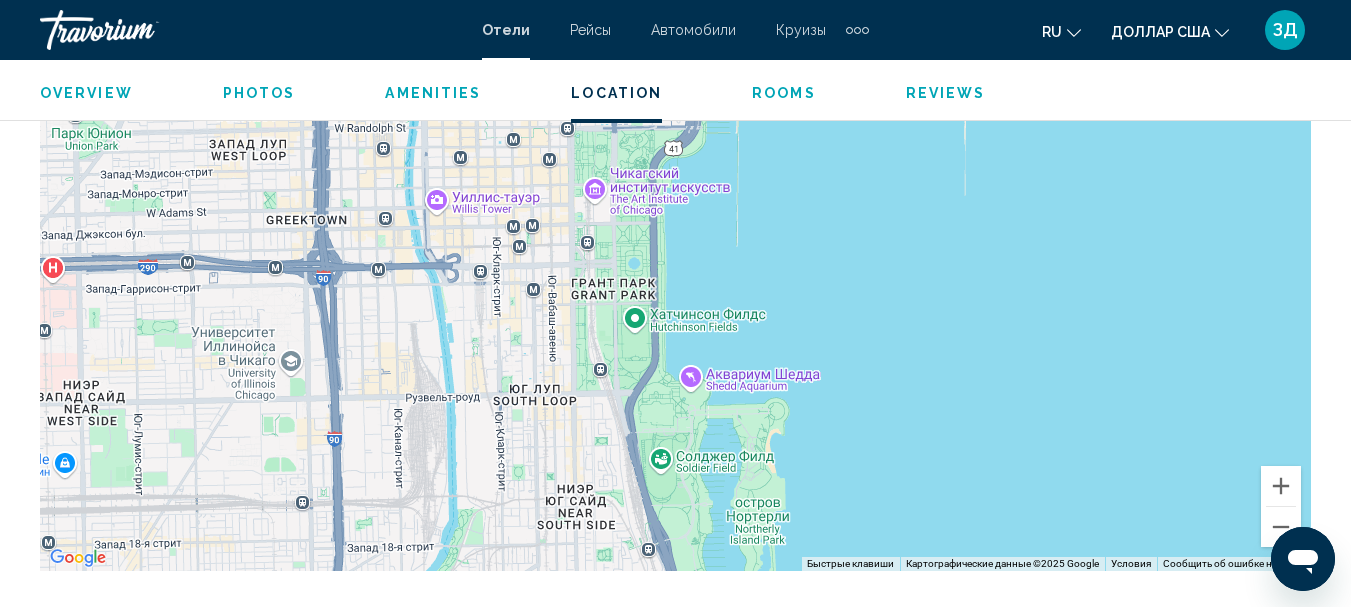 drag, startPoint x: 594, startPoint y: 409, endPoint x: 694, endPoint y: 373, distance: 106.28264 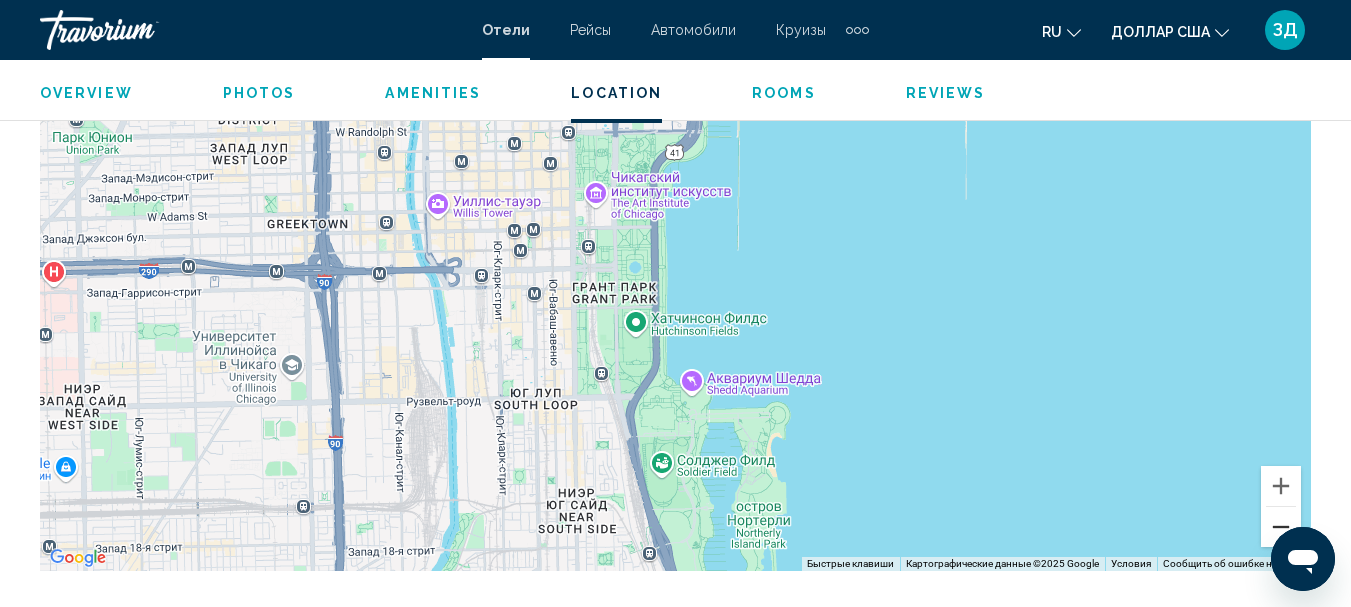 click at bounding box center (1281, 527) 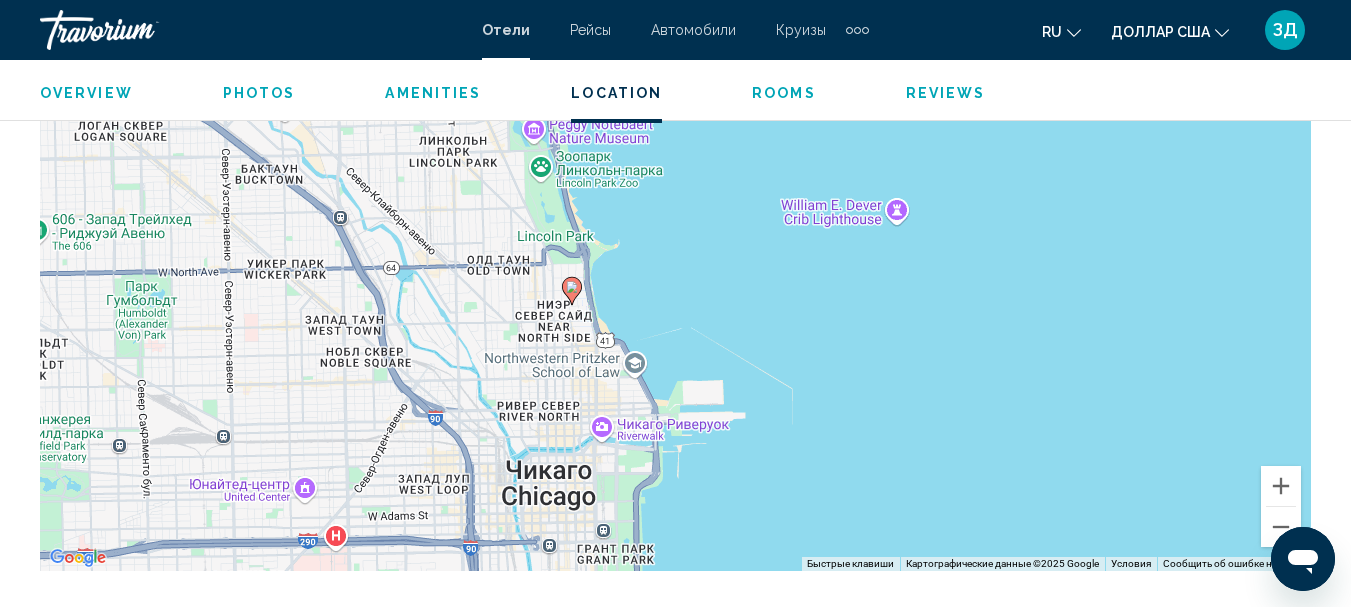 drag, startPoint x: 847, startPoint y: 308, endPoint x: 818, endPoint y: 585, distance: 278.51392 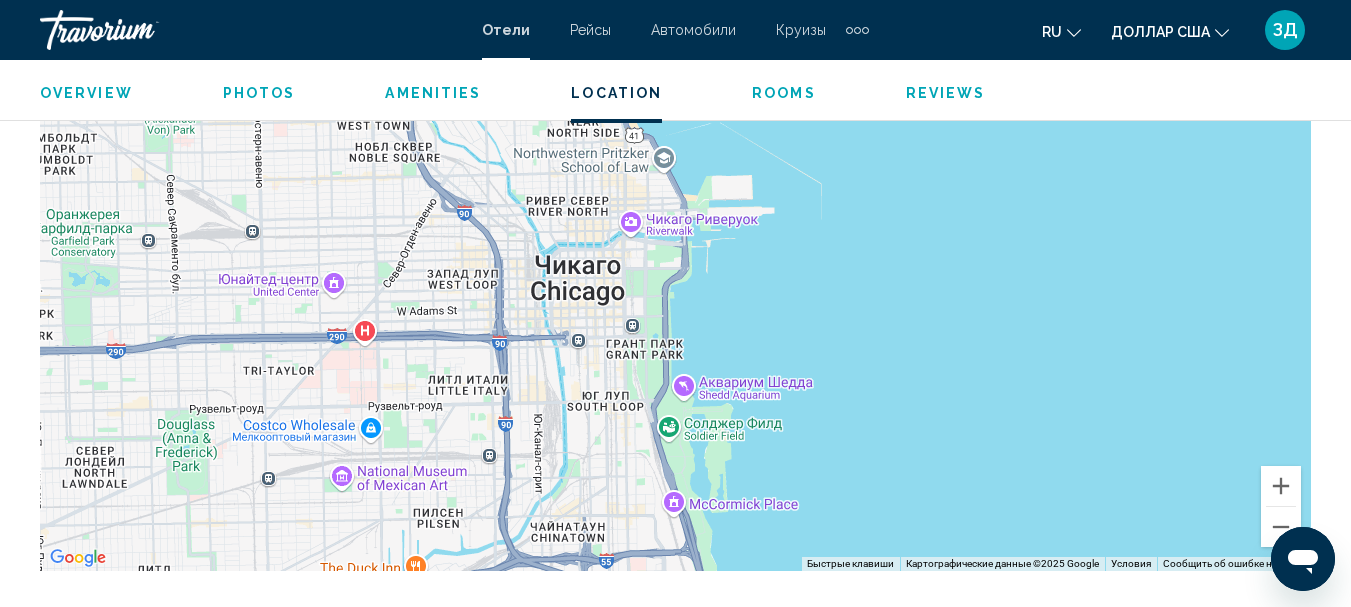 drag, startPoint x: 774, startPoint y: 331, endPoint x: 803, endPoint y: 129, distance: 204.07106 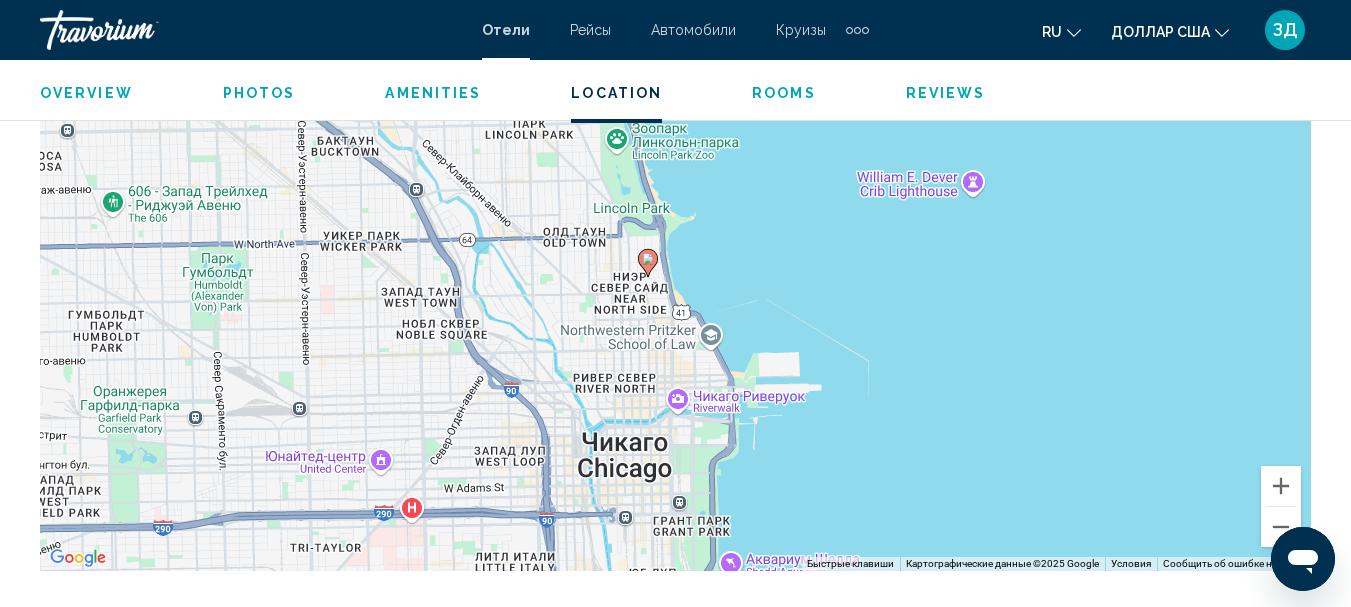 drag, startPoint x: 774, startPoint y: 285, endPoint x: 821, endPoint y: 464, distance: 185.06755 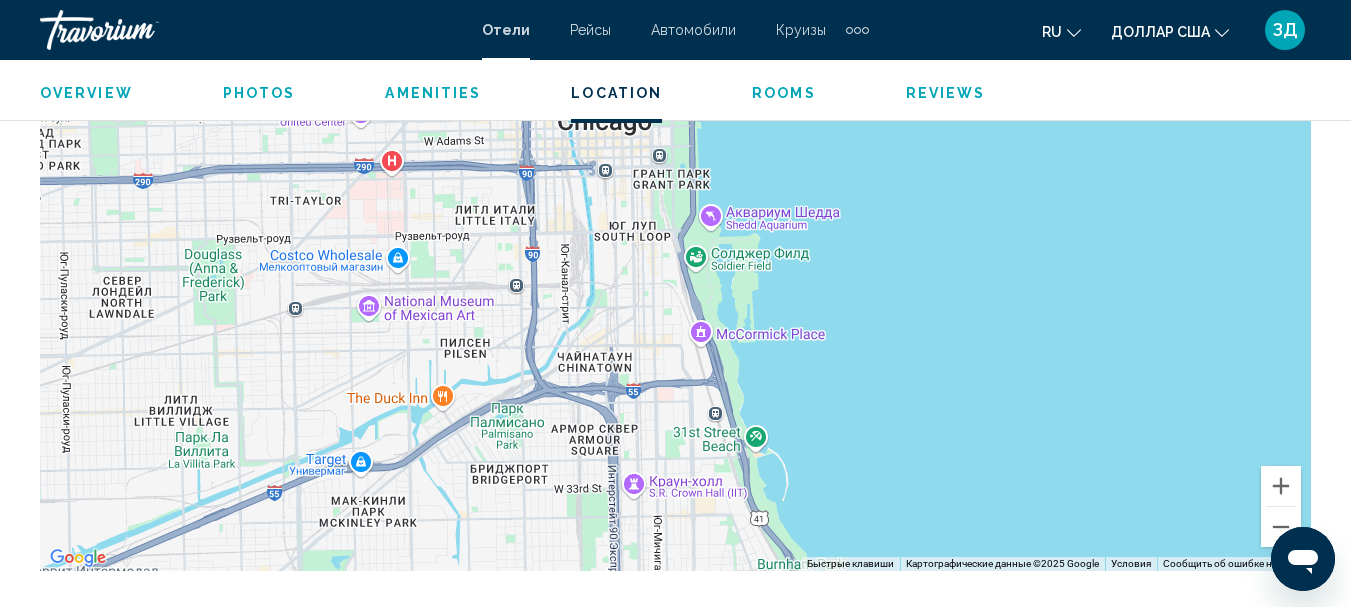drag, startPoint x: 606, startPoint y: 512, endPoint x: 586, endPoint y: 162, distance: 350.57095 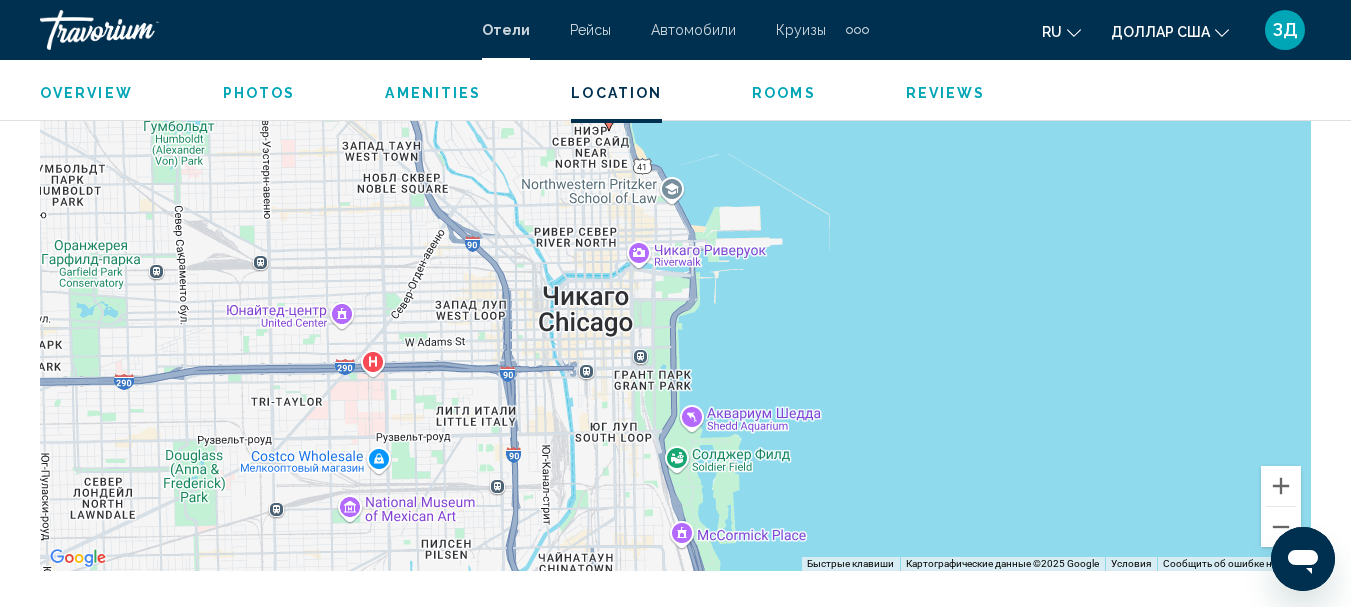 drag, startPoint x: 661, startPoint y: 448, endPoint x: 642, endPoint y: 646, distance: 198.90953 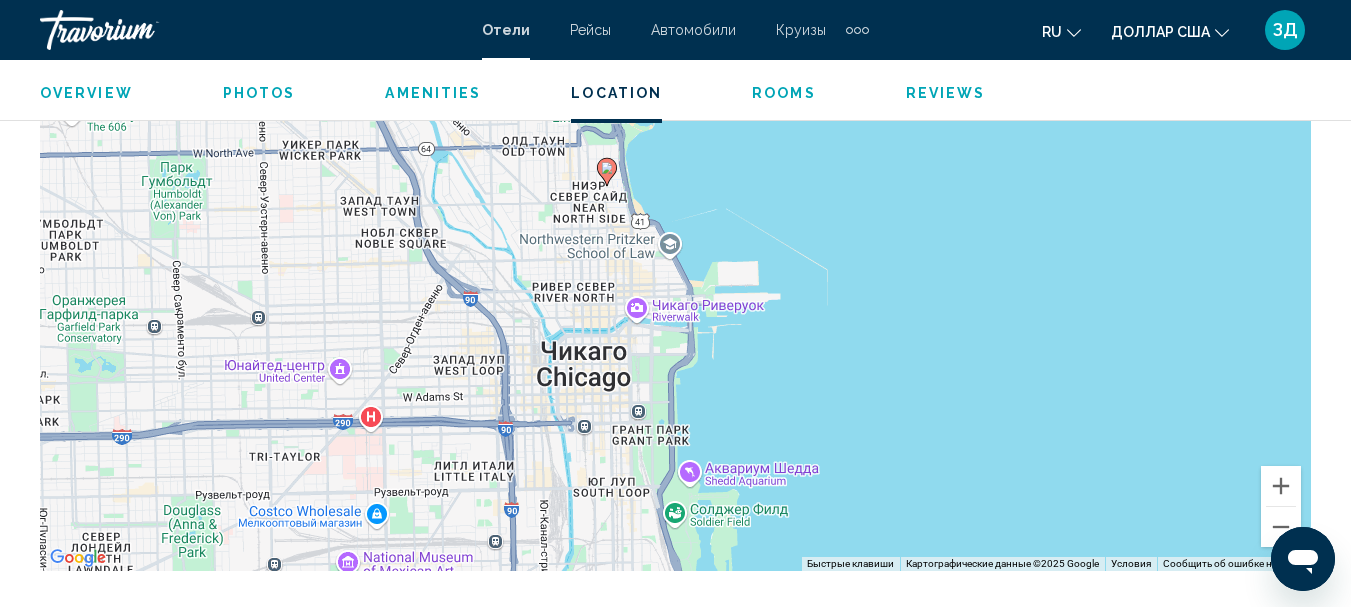drag, startPoint x: 592, startPoint y: 352, endPoint x: 592, endPoint y: 408, distance: 56 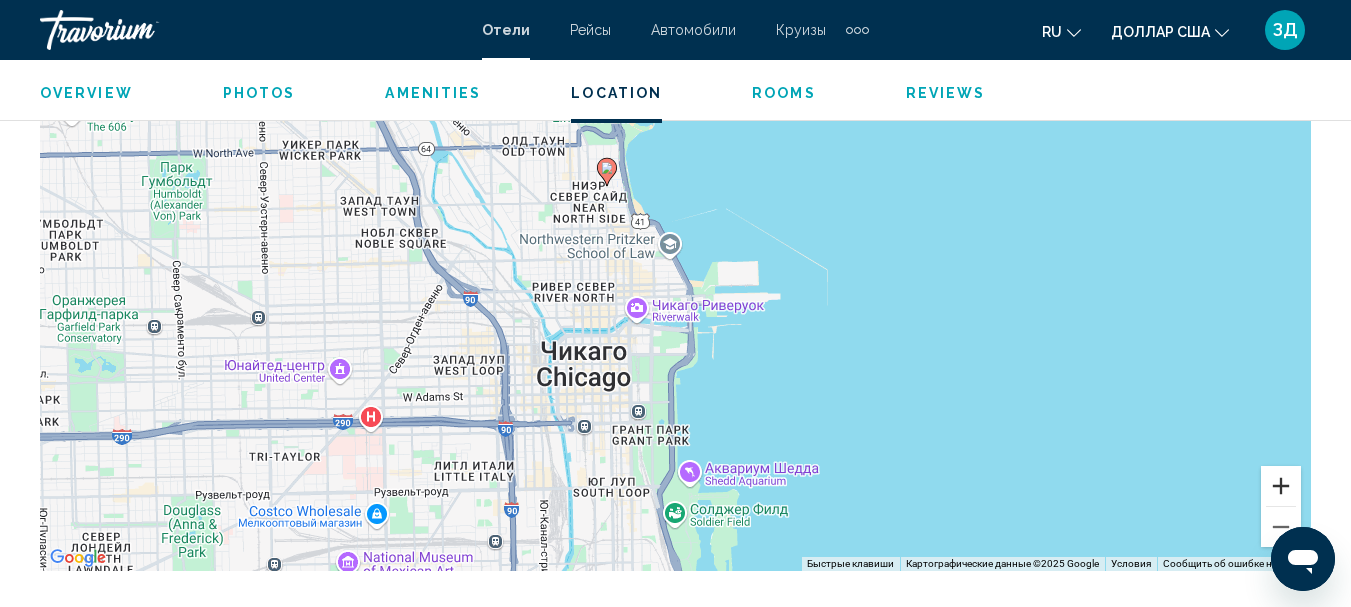 click at bounding box center [1281, 486] 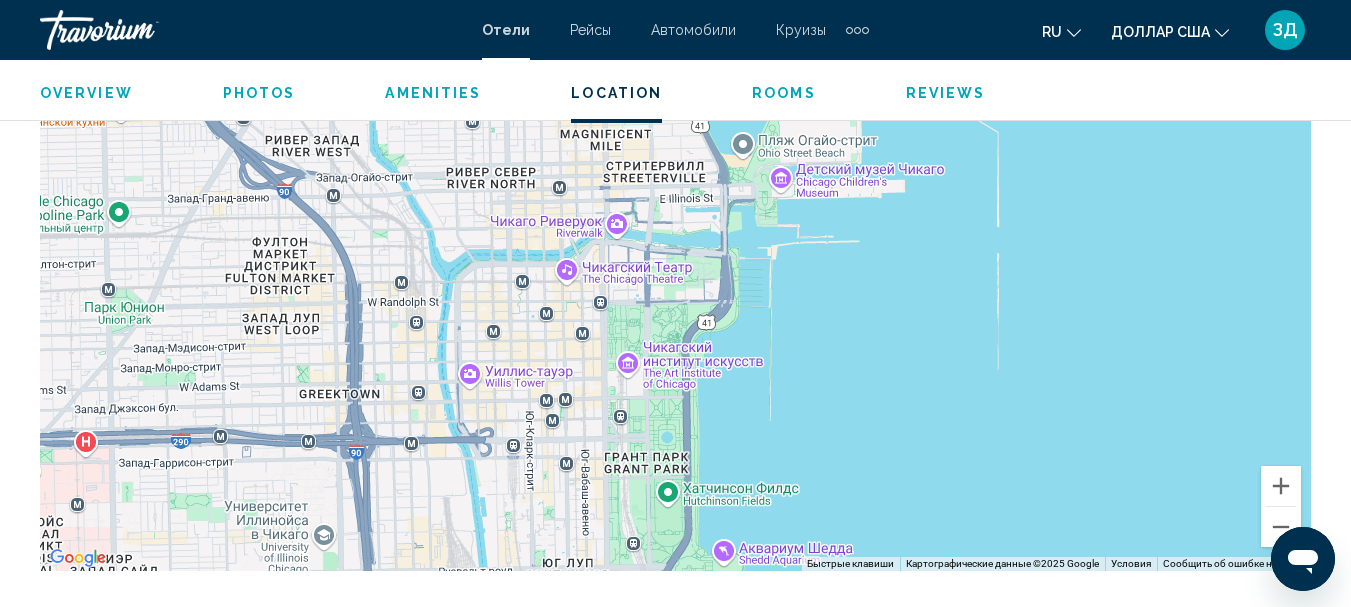 drag, startPoint x: 656, startPoint y: 547, endPoint x: 676, endPoint y: 409, distance: 139.44174 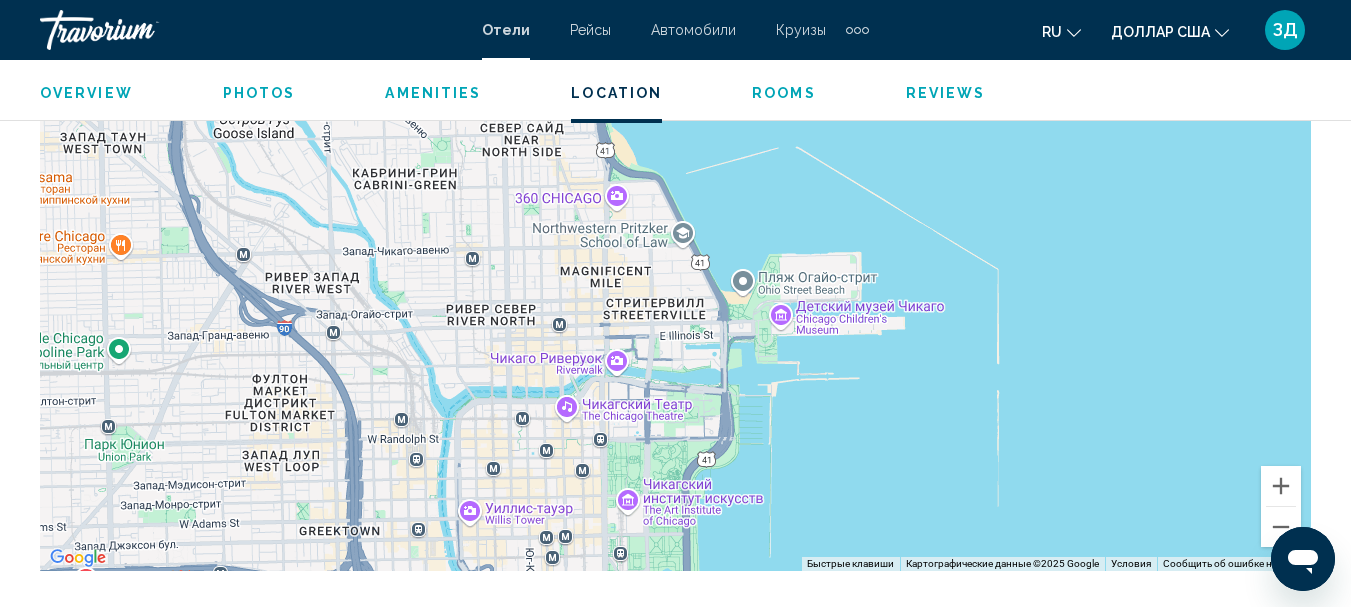 drag, startPoint x: 594, startPoint y: 509, endPoint x: 592, endPoint y: 646, distance: 137.0146 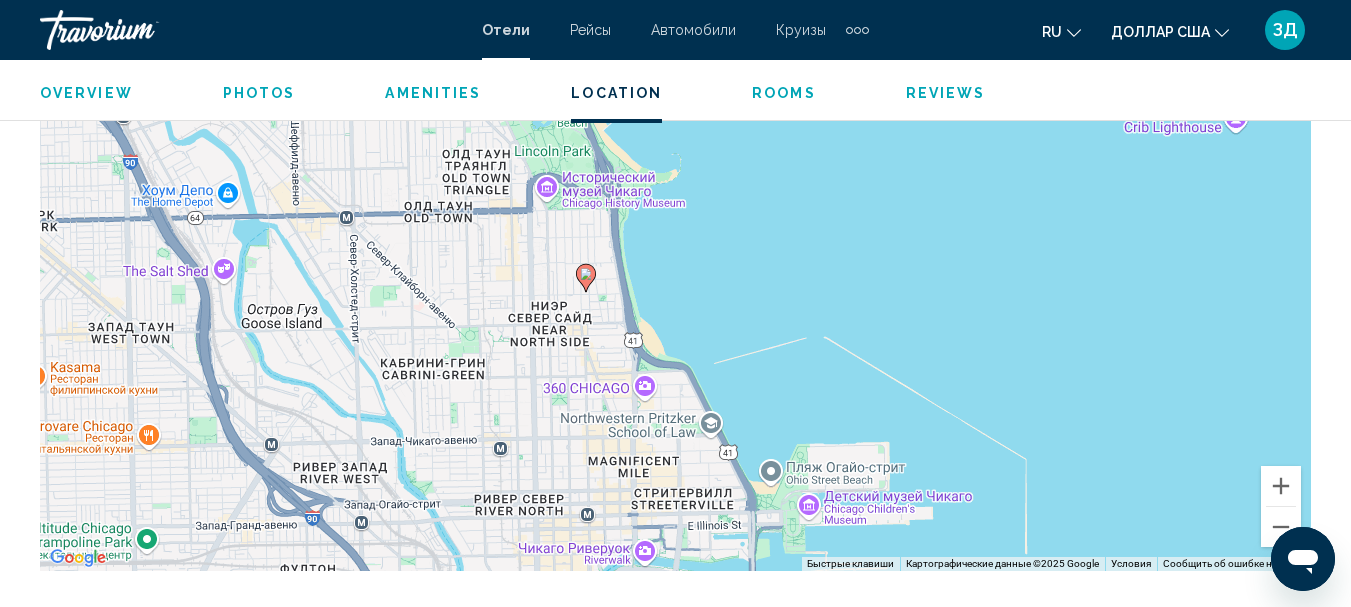 drag, startPoint x: 654, startPoint y: 454, endPoint x: 682, endPoint y: 646, distance: 194.03093 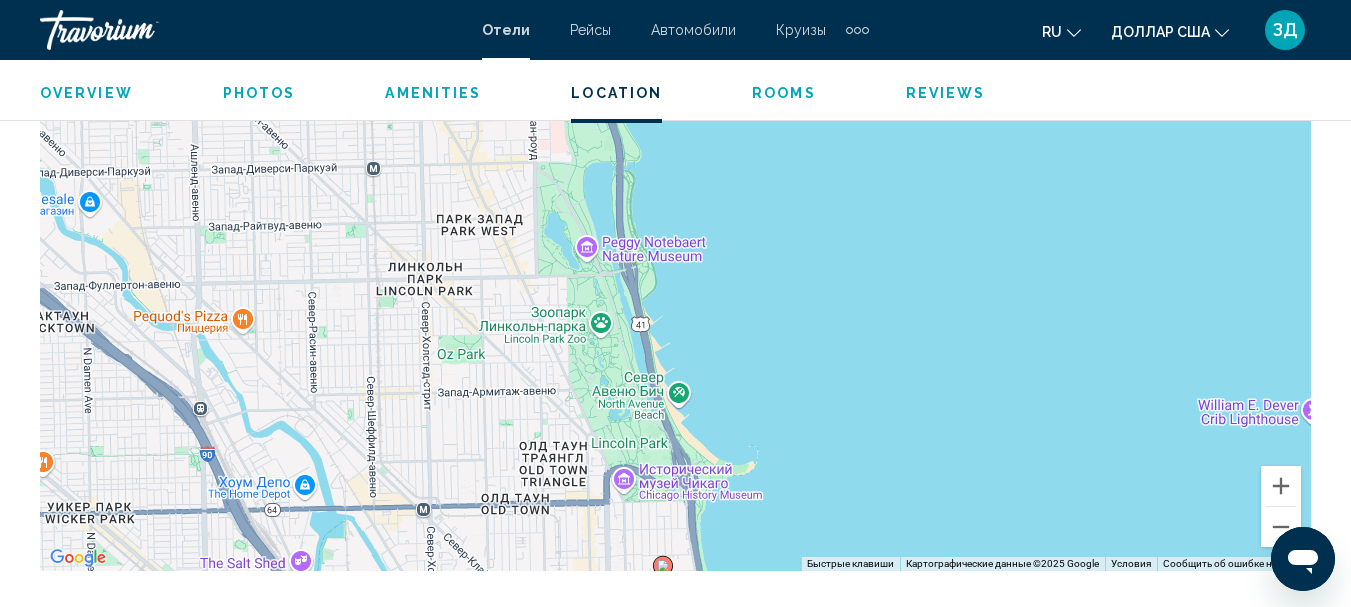 drag, startPoint x: 674, startPoint y: 352, endPoint x: 751, endPoint y: 646, distance: 303.9161 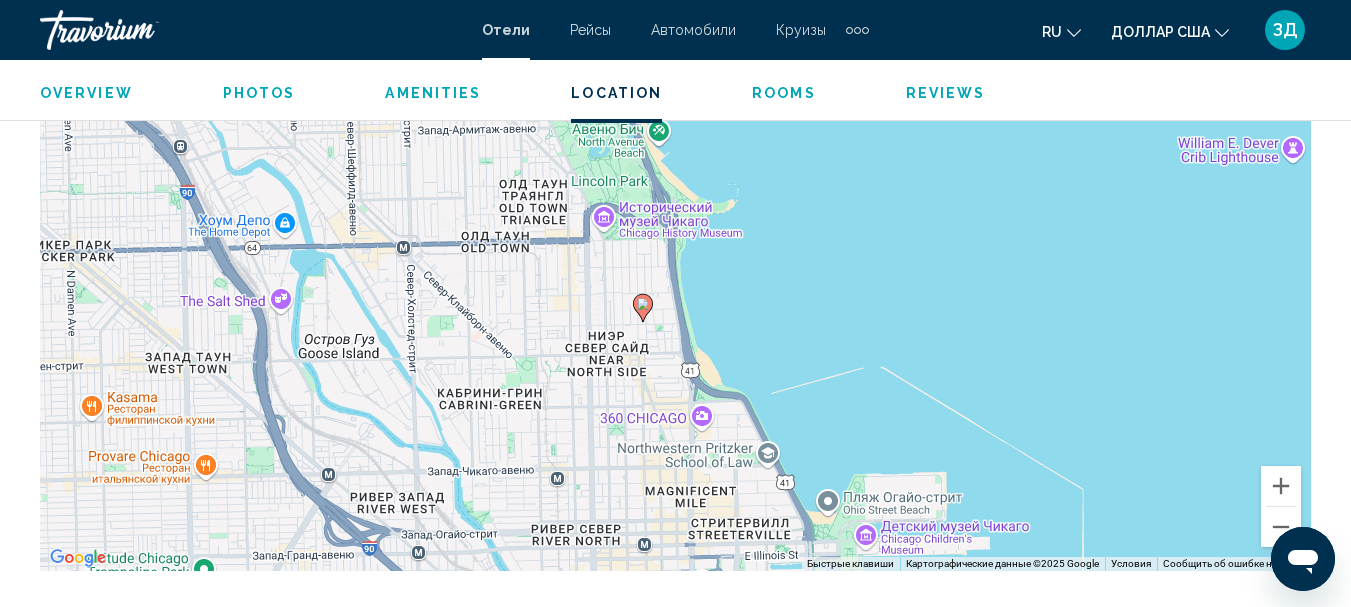 drag, startPoint x: 662, startPoint y: 379, endPoint x: 642, endPoint y: 119, distance: 260.7681 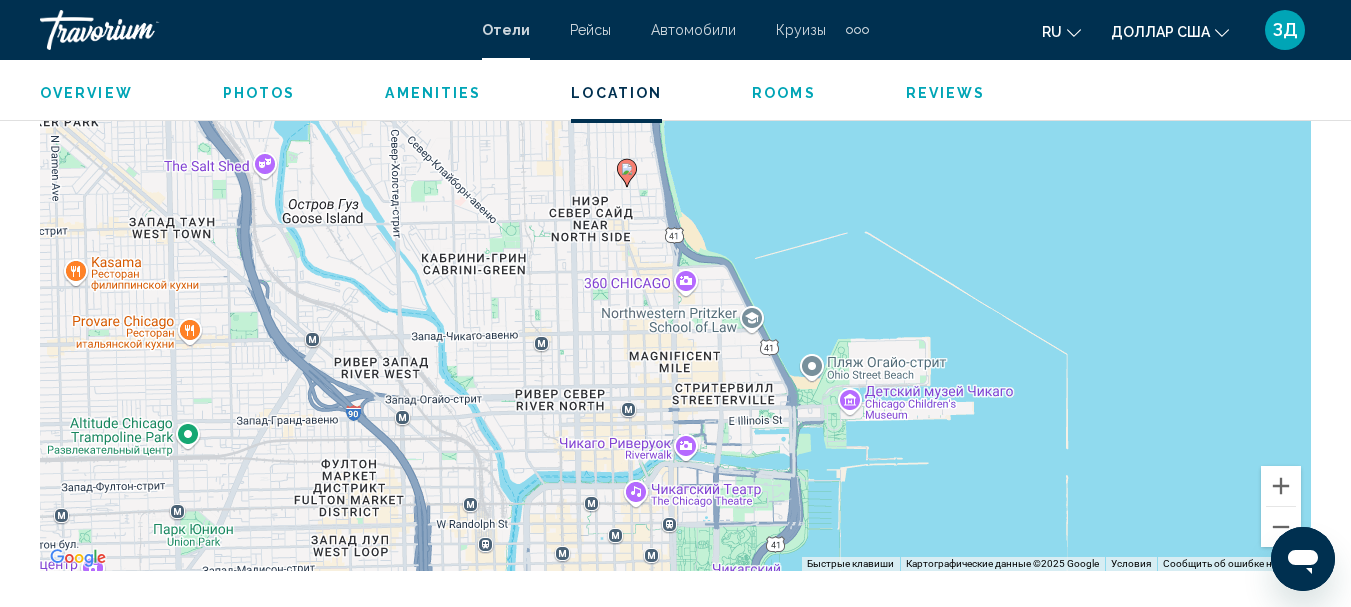 drag, startPoint x: 582, startPoint y: 441, endPoint x: 566, endPoint y: 301, distance: 140.91132 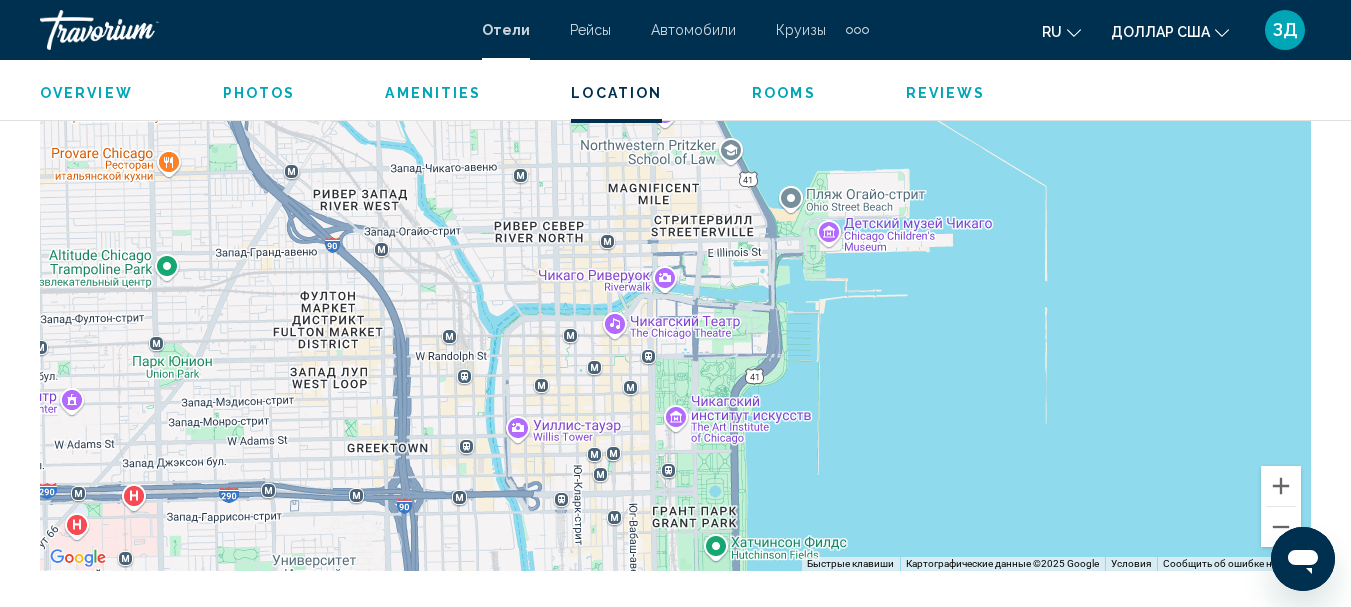 drag, startPoint x: 601, startPoint y: 453, endPoint x: 580, endPoint y: 282, distance: 172.28465 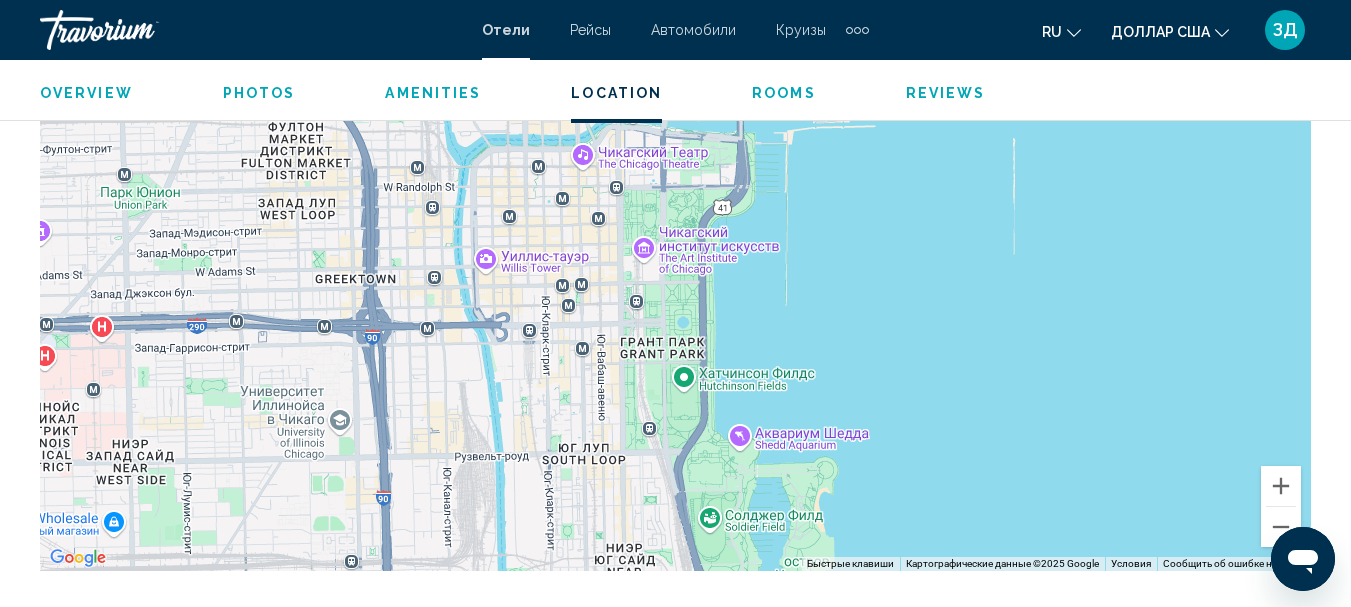 drag, startPoint x: 646, startPoint y: 507, endPoint x: 614, endPoint y: 336, distance: 173.96838 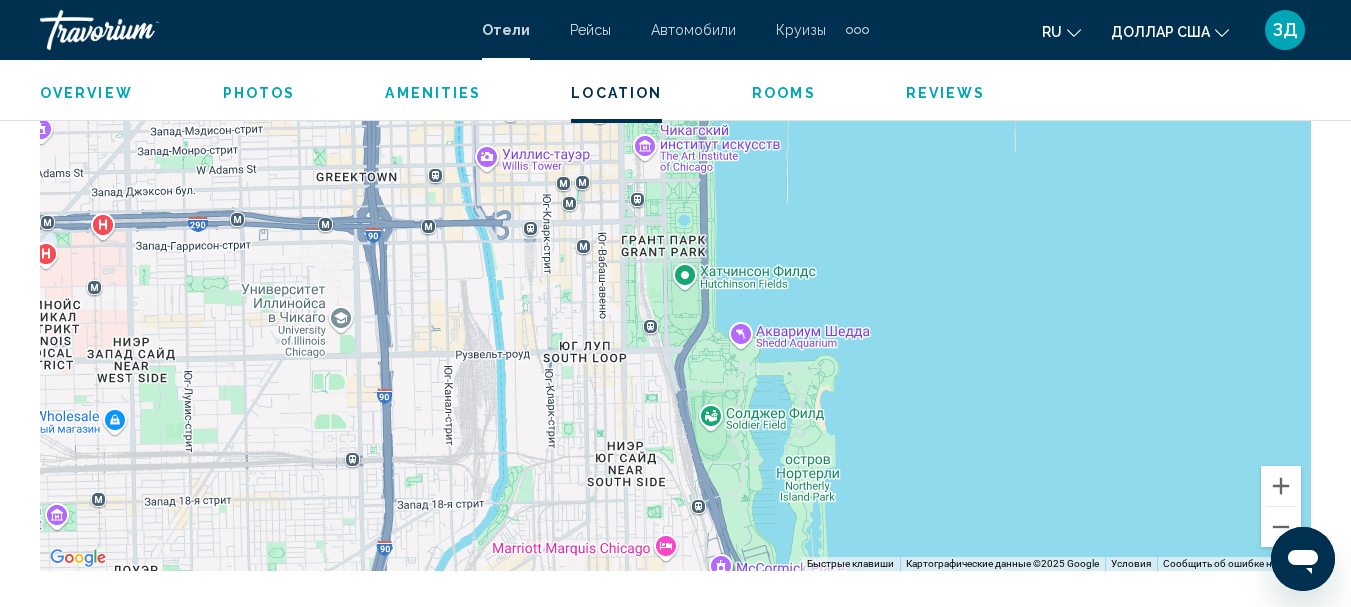 drag, startPoint x: 597, startPoint y: 489, endPoint x: 596, endPoint y: 385, distance: 104.00481 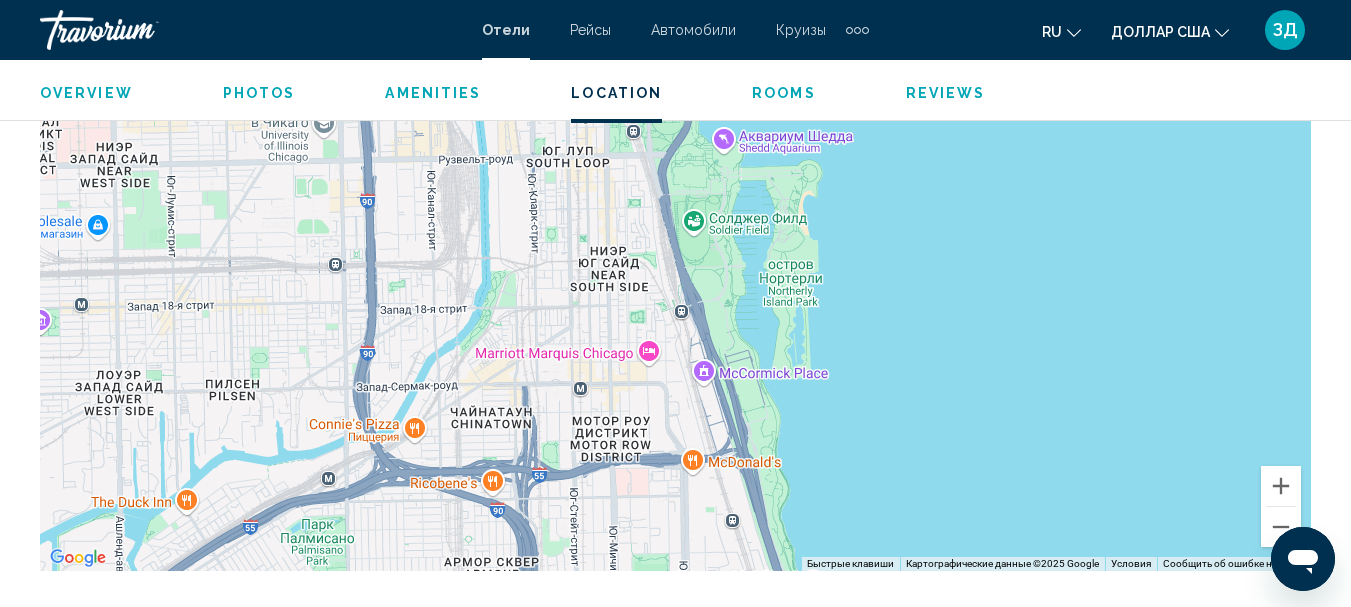 drag, startPoint x: 609, startPoint y: 539, endPoint x: 592, endPoint y: 340, distance: 199.72481 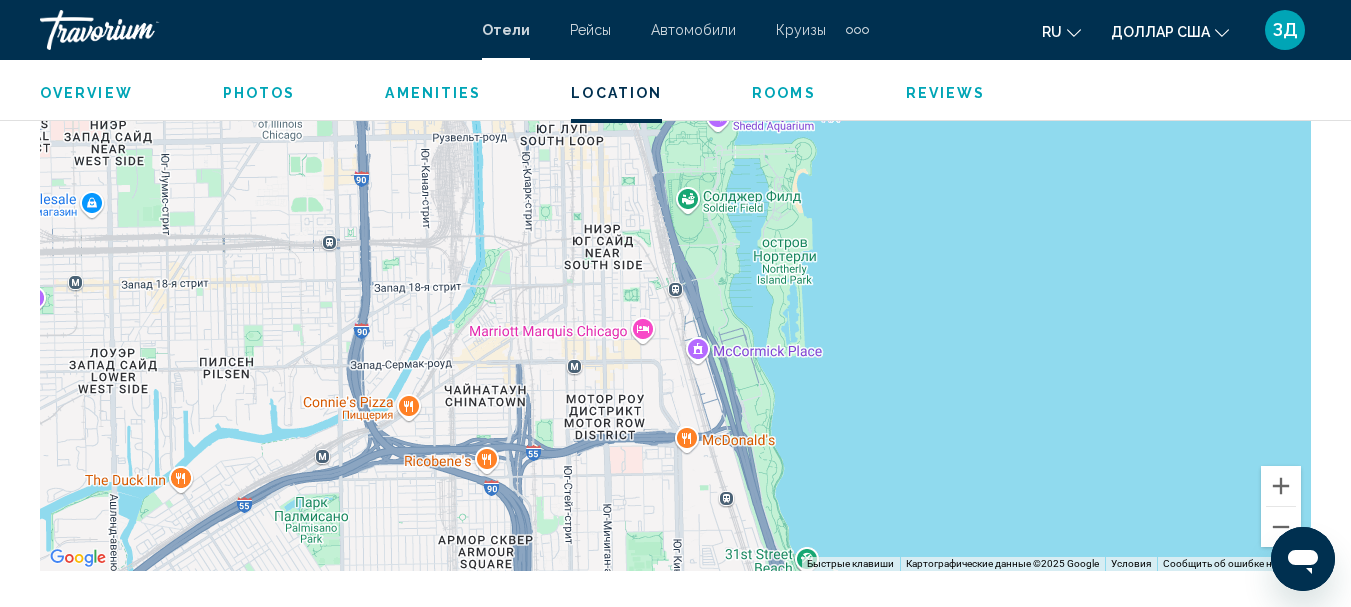 drag, startPoint x: 609, startPoint y: 504, endPoint x: 603, endPoint y: 480, distance: 24.738634 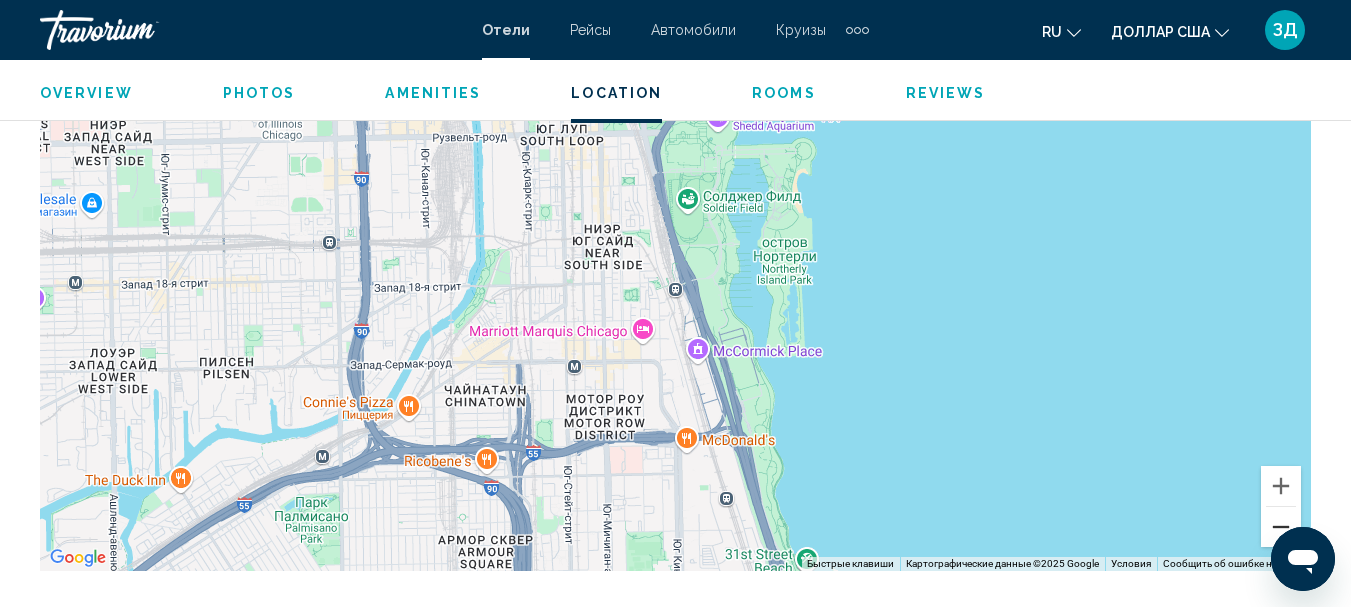 click at bounding box center (1281, 527) 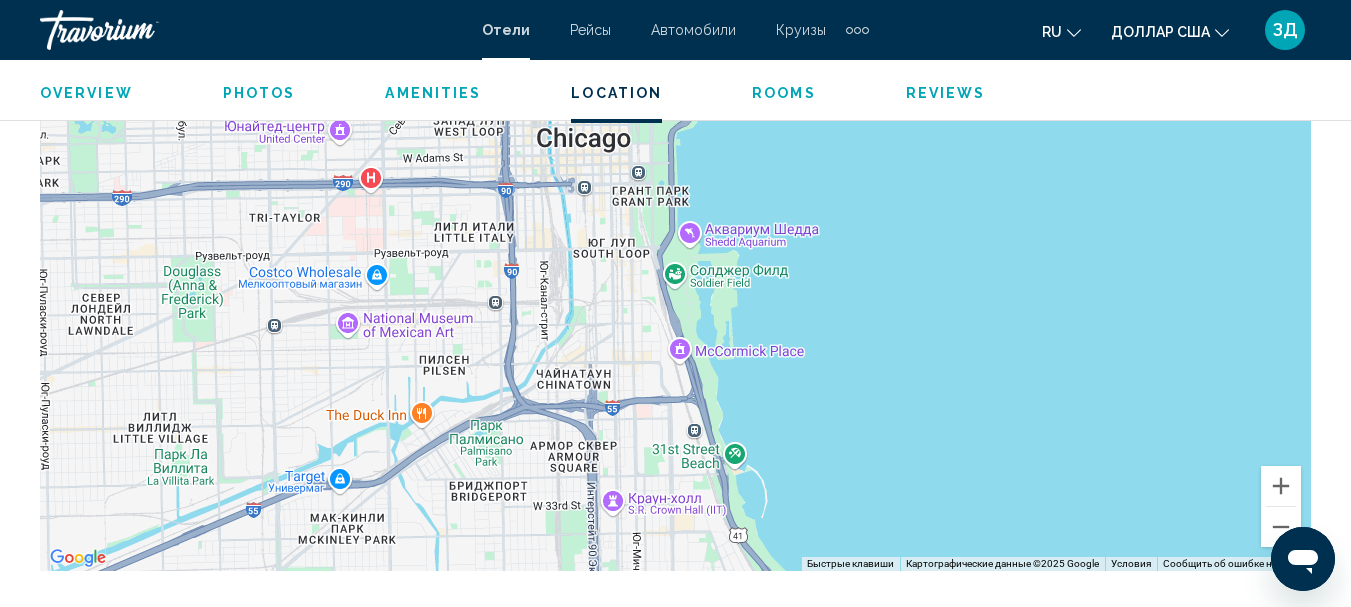 drag, startPoint x: 666, startPoint y: 390, endPoint x: 656, endPoint y: 439, distance: 50.01 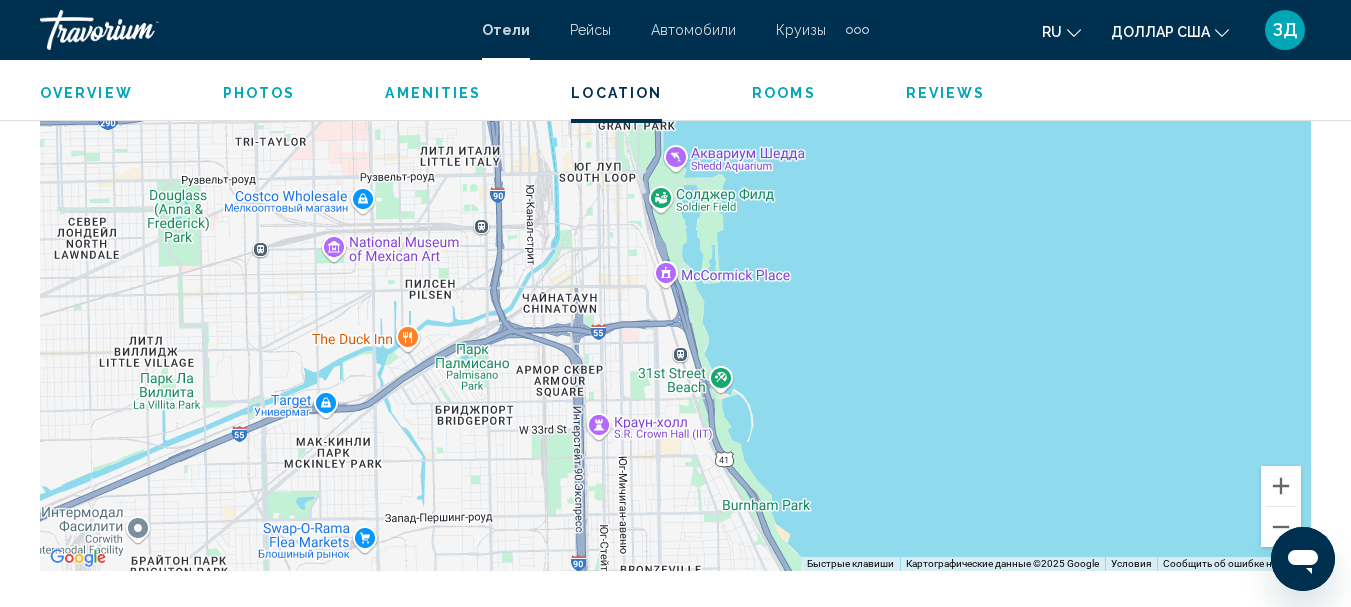 drag, startPoint x: 681, startPoint y: 546, endPoint x: 669, endPoint y: 472, distance: 74.96666 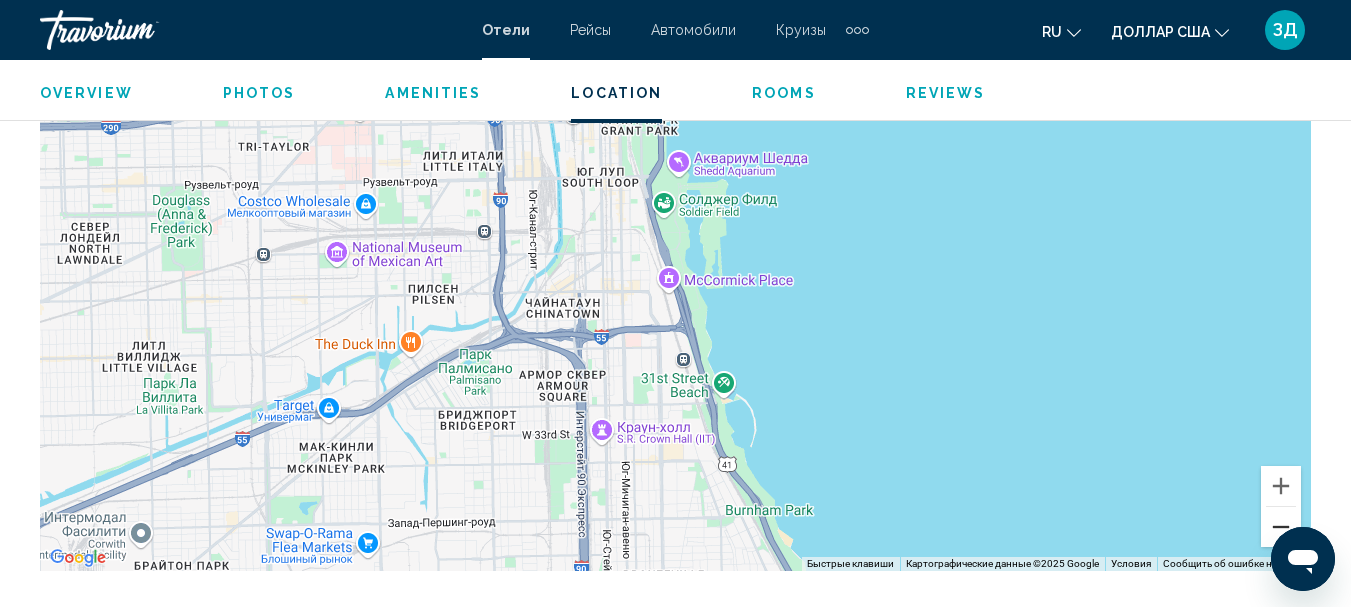 click at bounding box center (1281, 527) 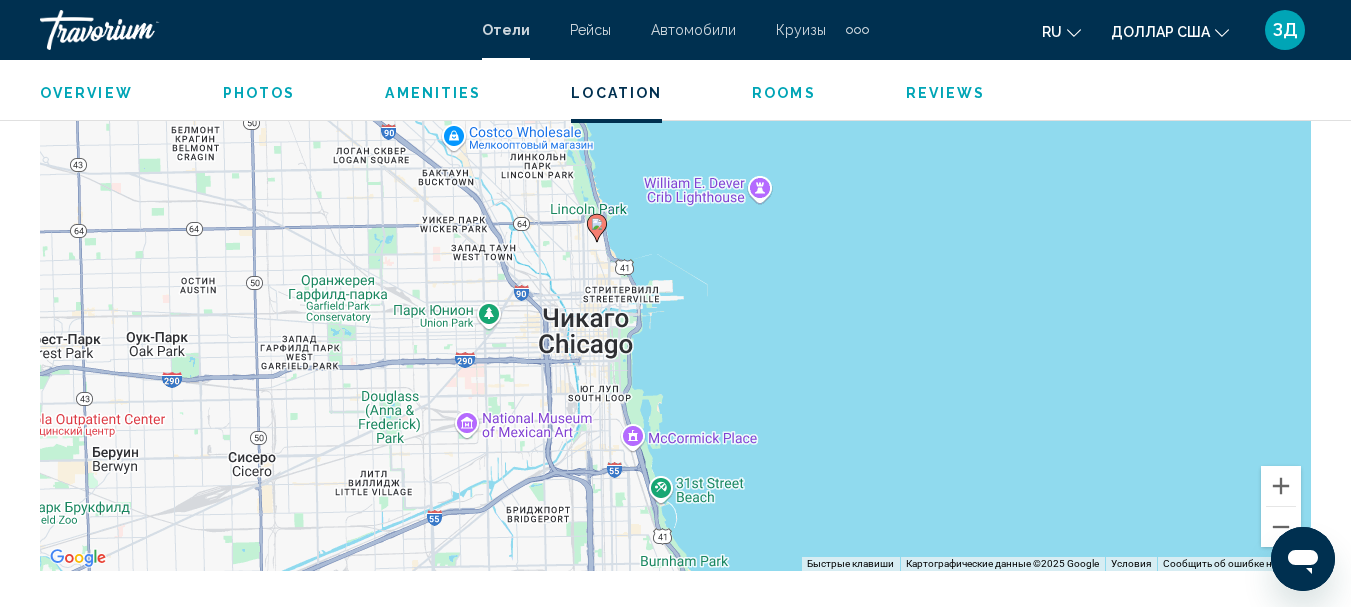 drag, startPoint x: 652, startPoint y: 350, endPoint x: 613, endPoint y: 524, distance: 178.31714 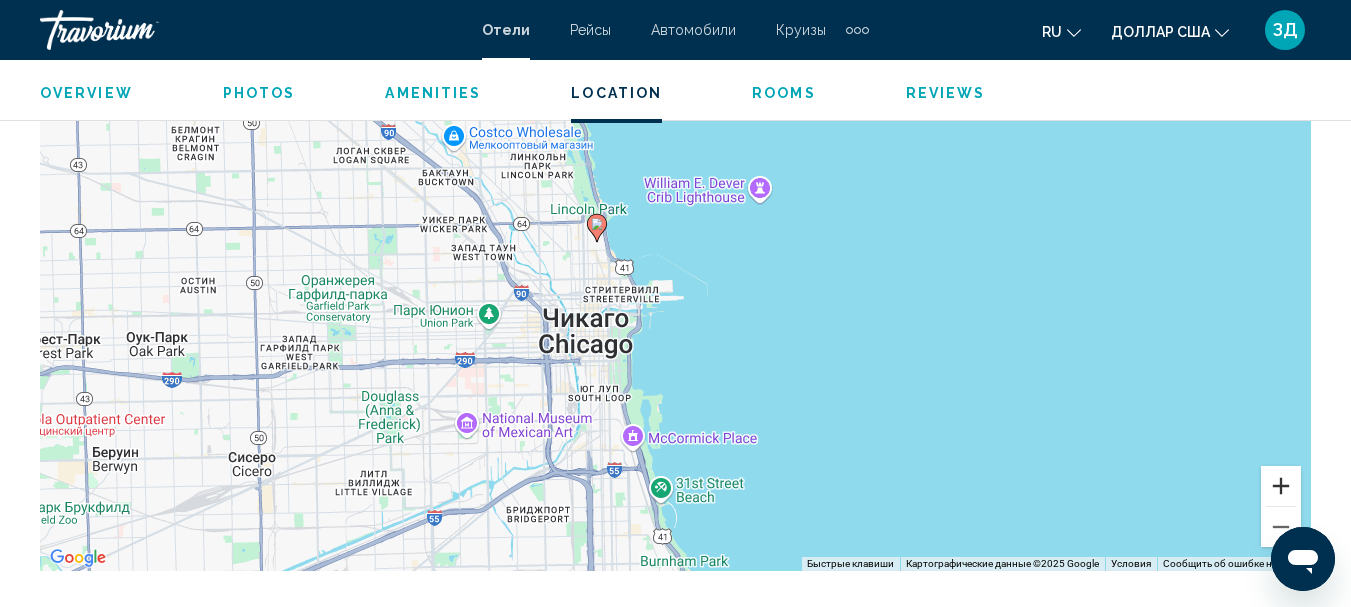 click at bounding box center (1281, 486) 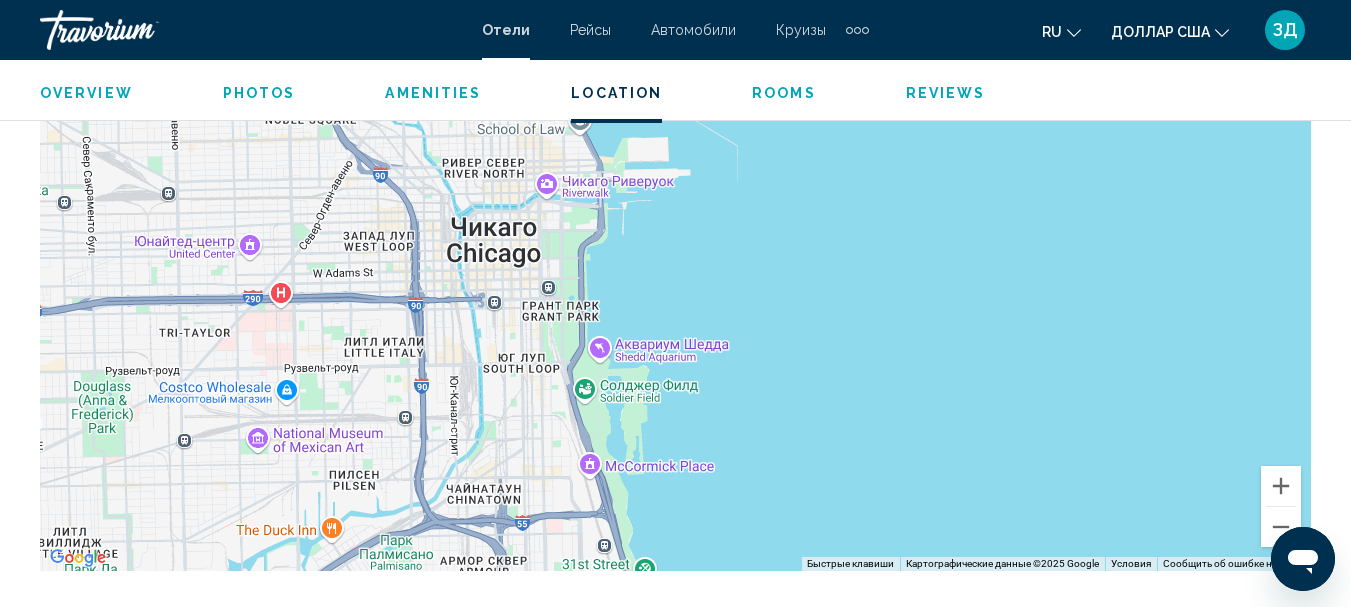 drag, startPoint x: 807, startPoint y: 517, endPoint x: 806, endPoint y: 363, distance: 154.00325 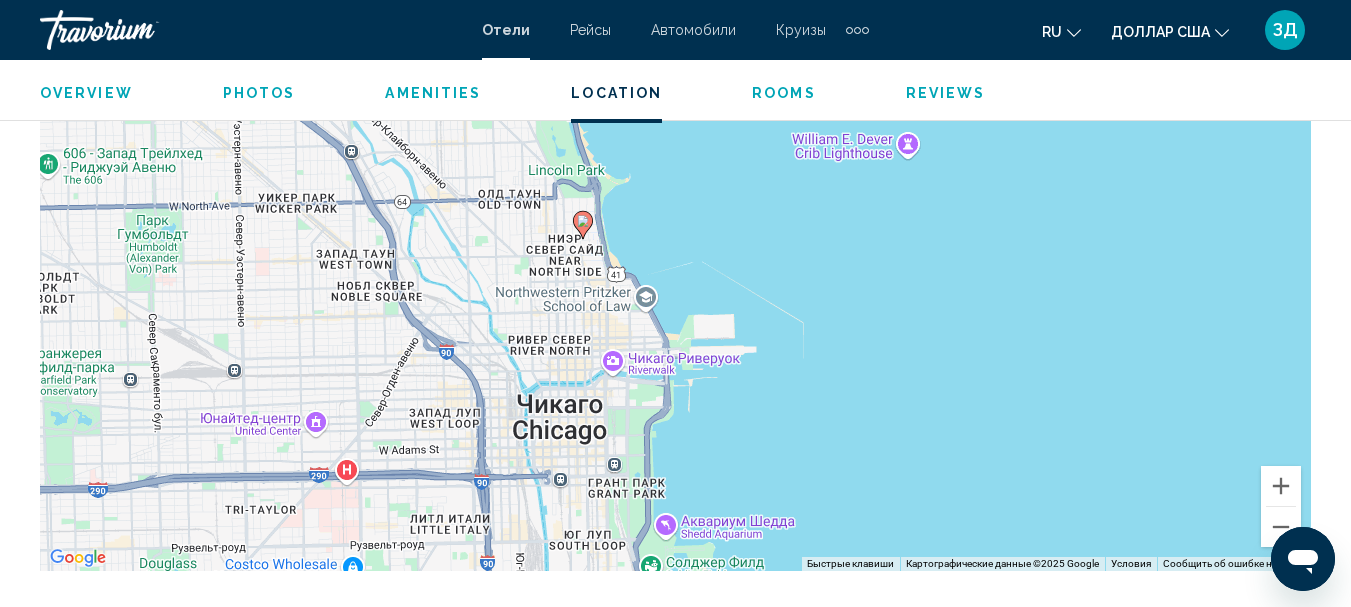 drag, startPoint x: 797, startPoint y: 337, endPoint x: 863, endPoint y: 516, distance: 190.77998 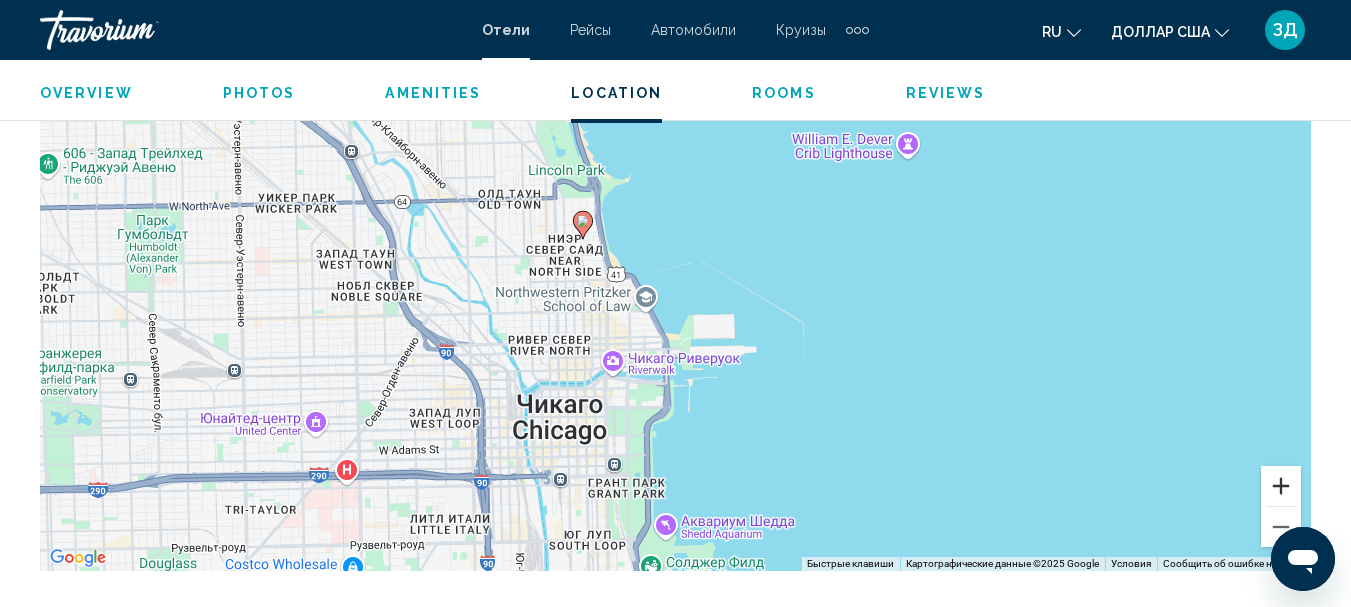 click at bounding box center [1281, 486] 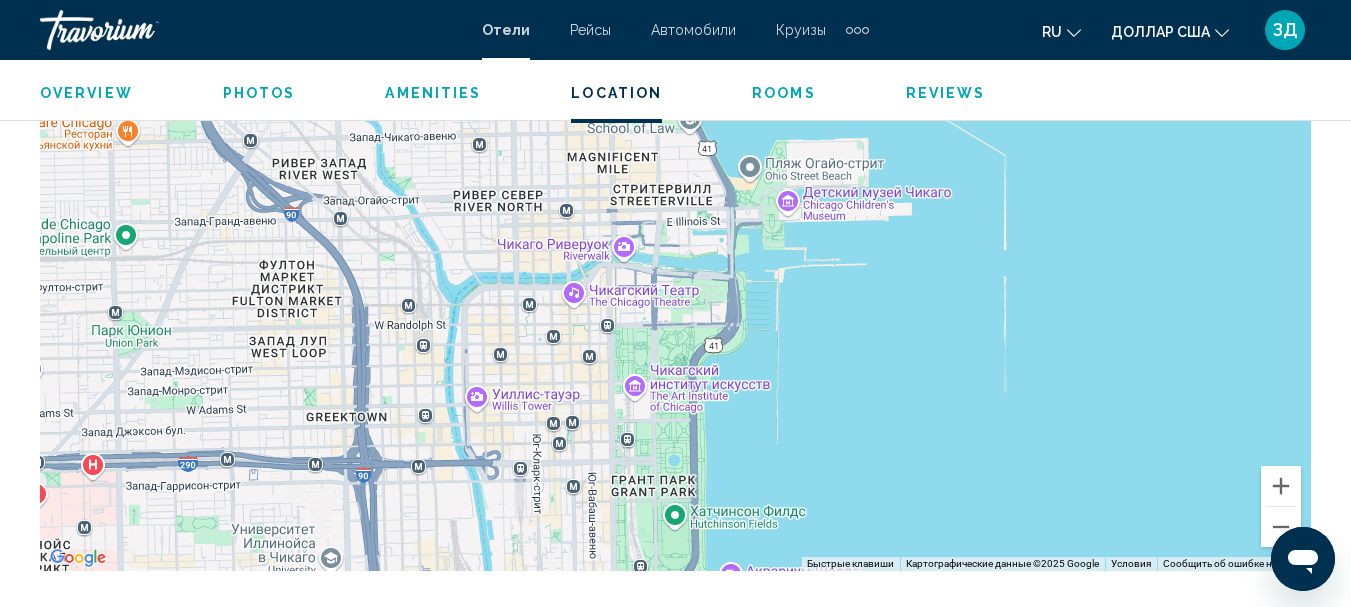 drag, startPoint x: 916, startPoint y: 498, endPoint x: 992, endPoint y: 278, distance: 232.75739 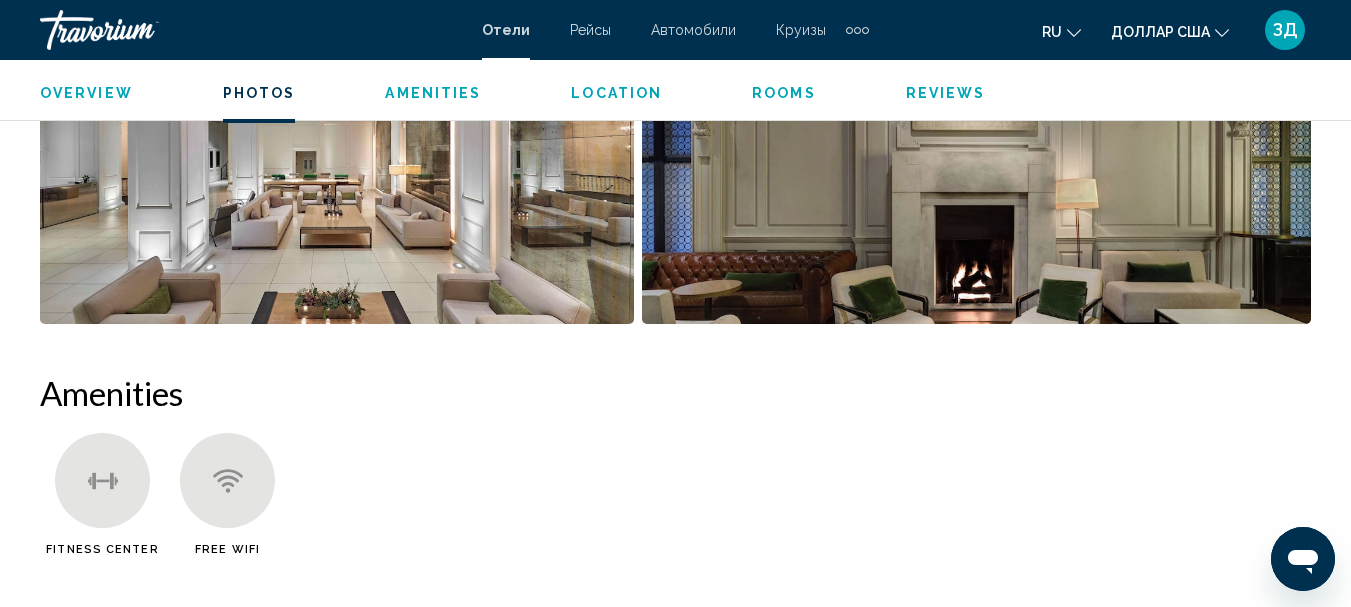 scroll, scrollTop: 1531, scrollLeft: 0, axis: vertical 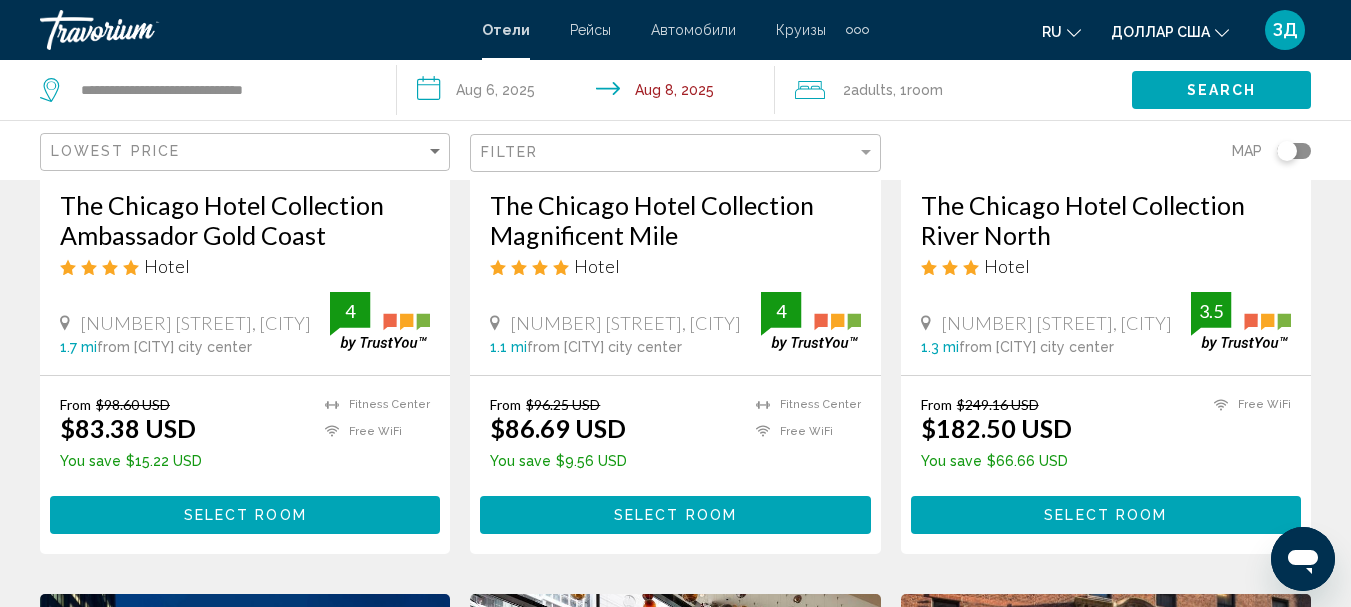 click on "Select Room" at bounding box center (675, 516) 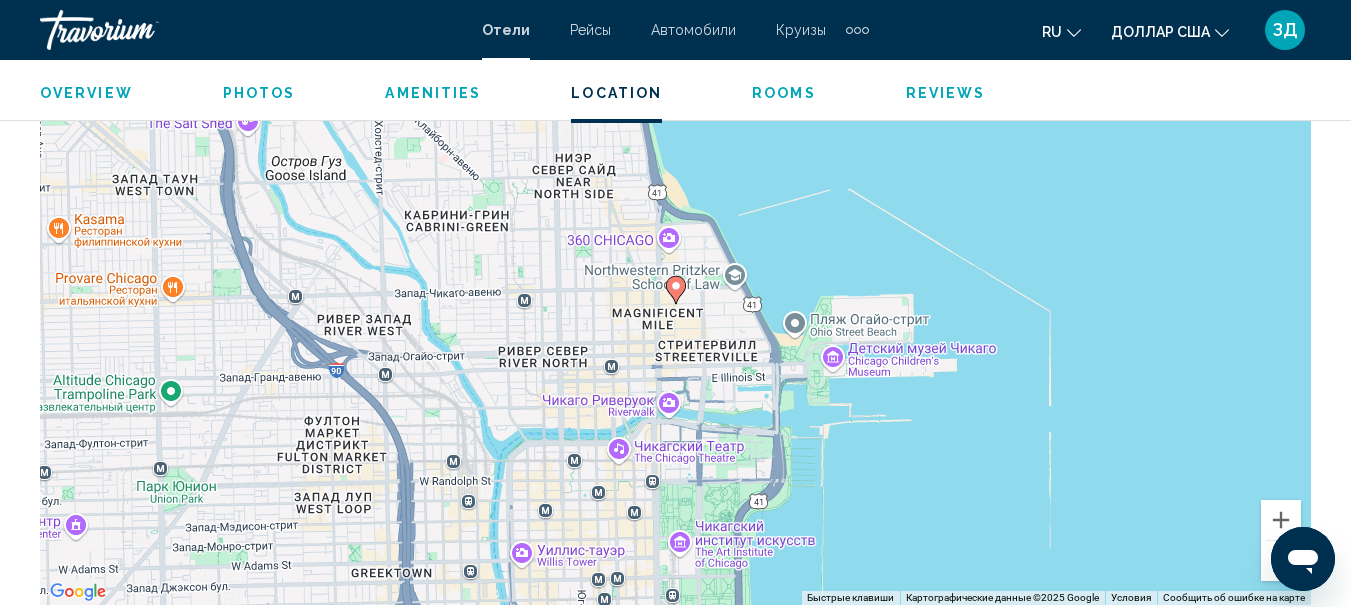 scroll, scrollTop: 2400, scrollLeft: 0, axis: vertical 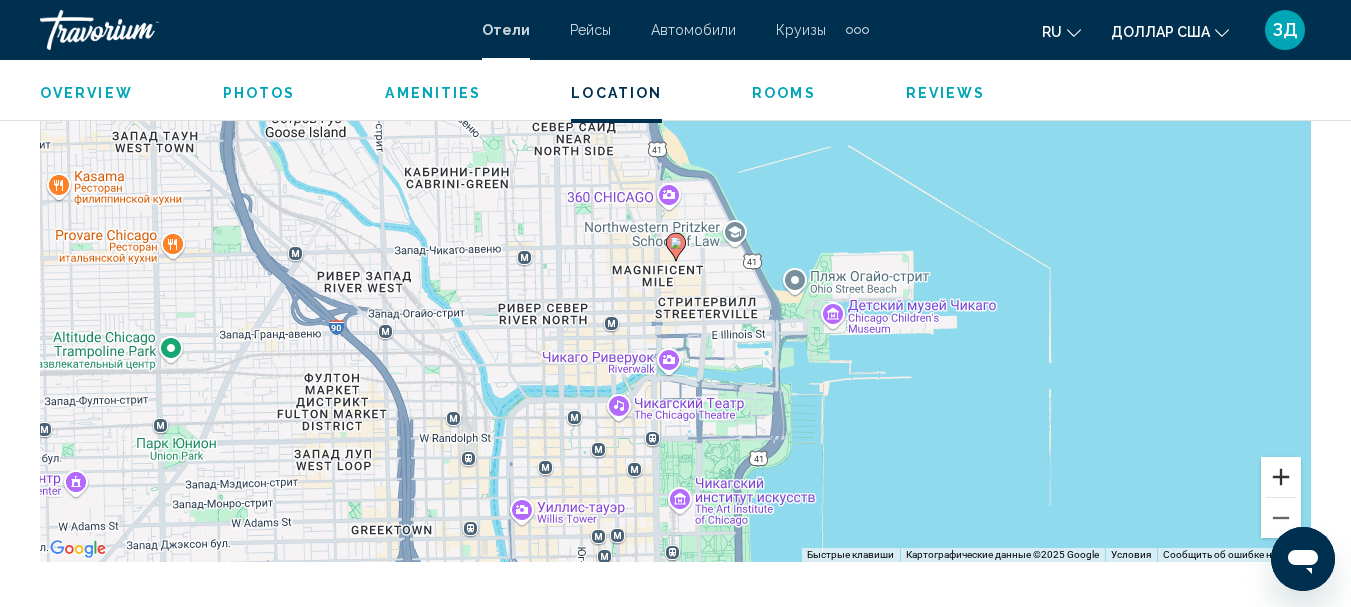 click at bounding box center (1281, 477) 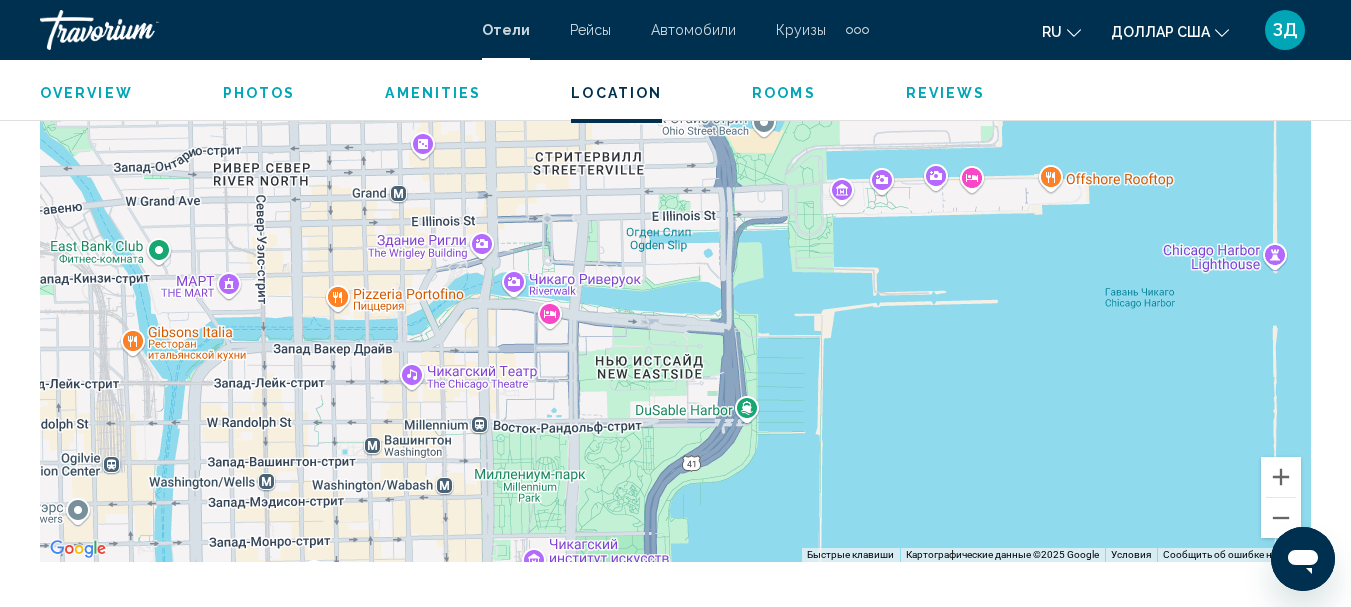 drag, startPoint x: 929, startPoint y: 469, endPoint x: 777, endPoint y: 276, distance: 245.66847 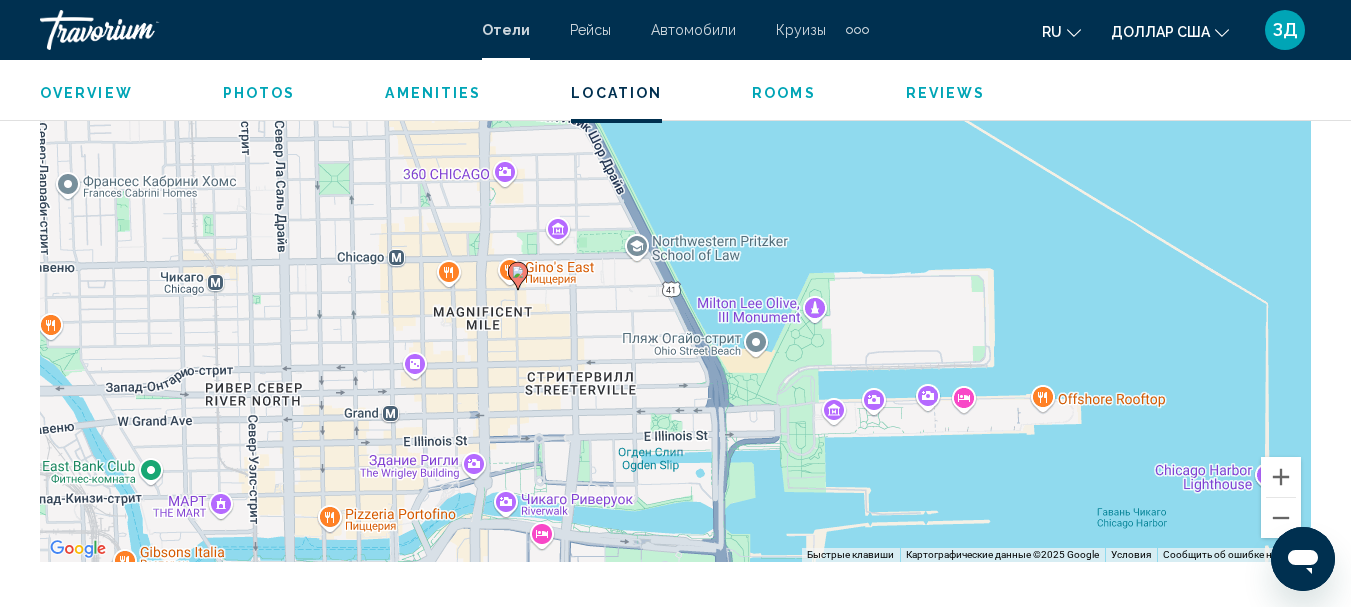 drag, startPoint x: 777, startPoint y: 276, endPoint x: 769, endPoint y: 503, distance: 227.14093 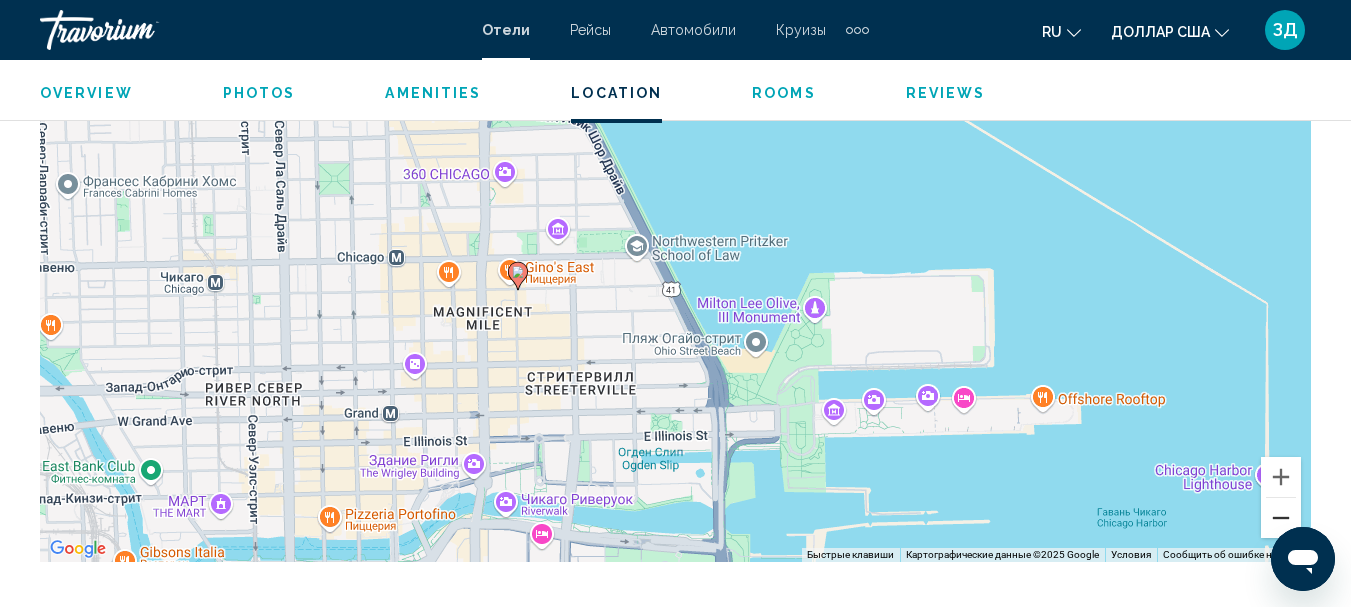 click at bounding box center [1281, 518] 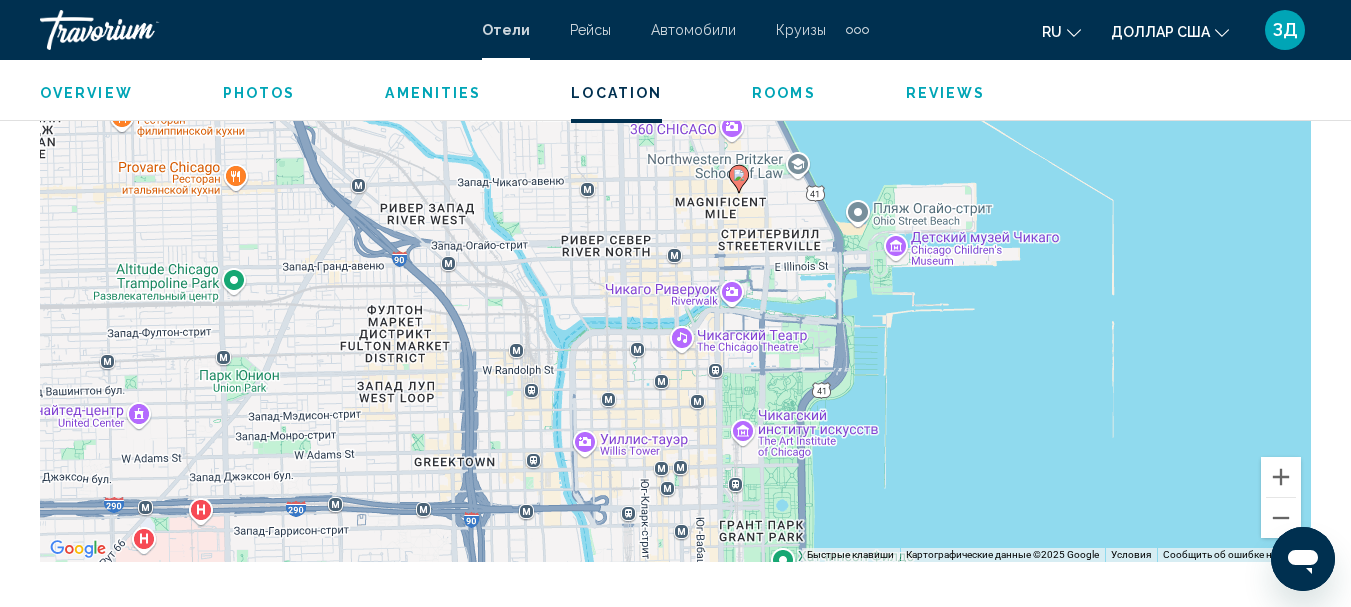 drag, startPoint x: 912, startPoint y: 515, endPoint x: 1054, endPoint y: 430, distance: 165.49623 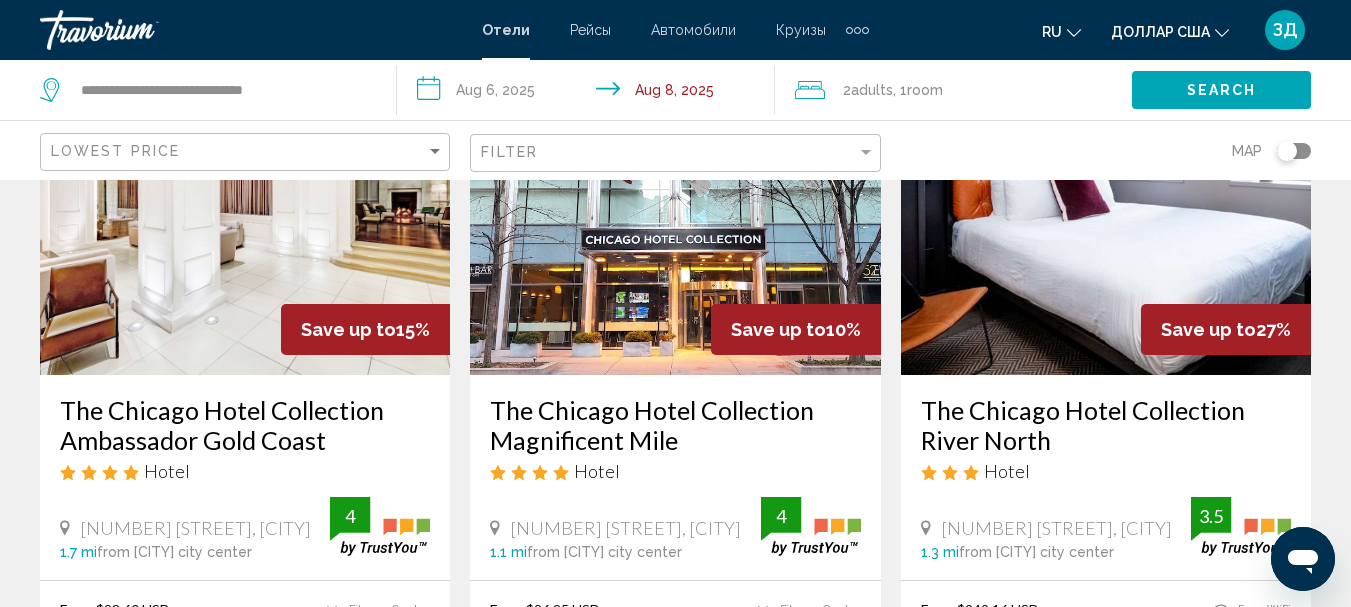 scroll, scrollTop: 200, scrollLeft: 0, axis: vertical 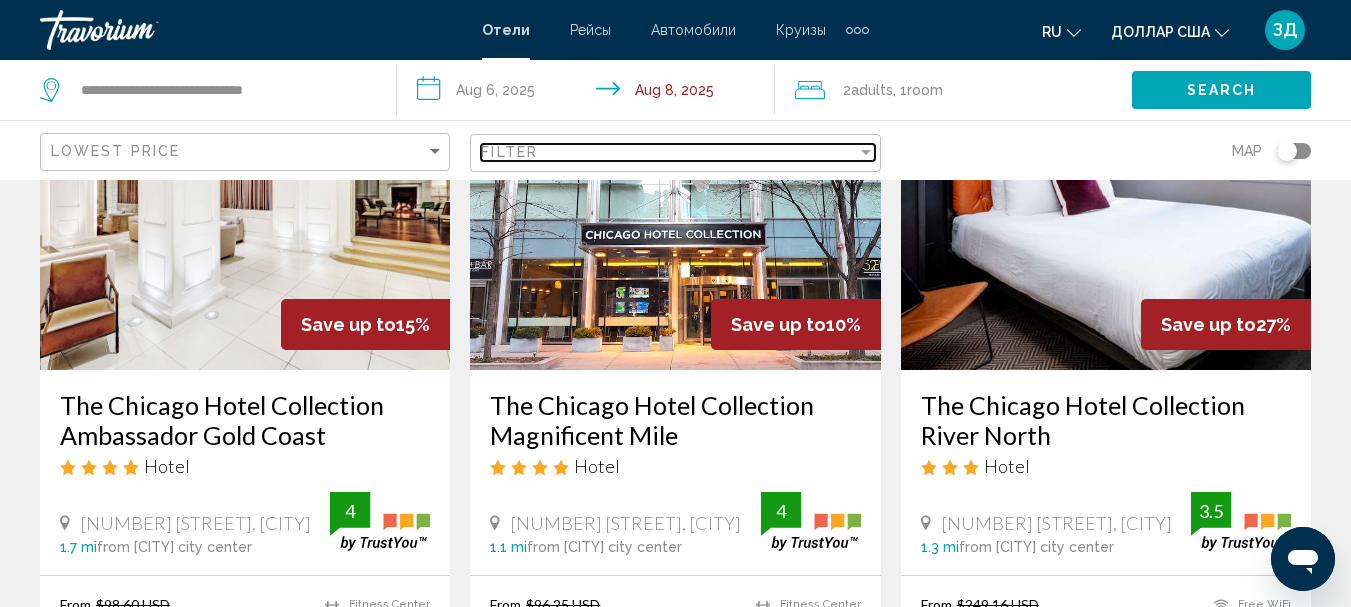 click on "Filter" at bounding box center (668, 152) 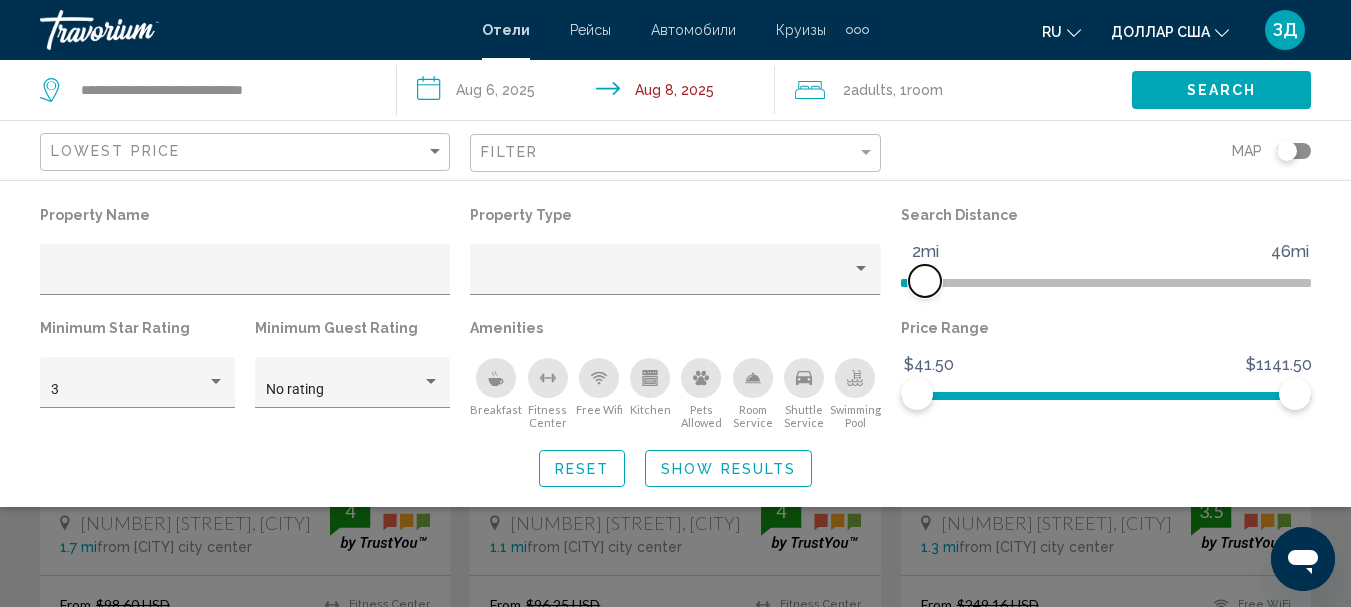 drag, startPoint x: 945, startPoint y: 279, endPoint x: 926, endPoint y: 280, distance: 19.026299 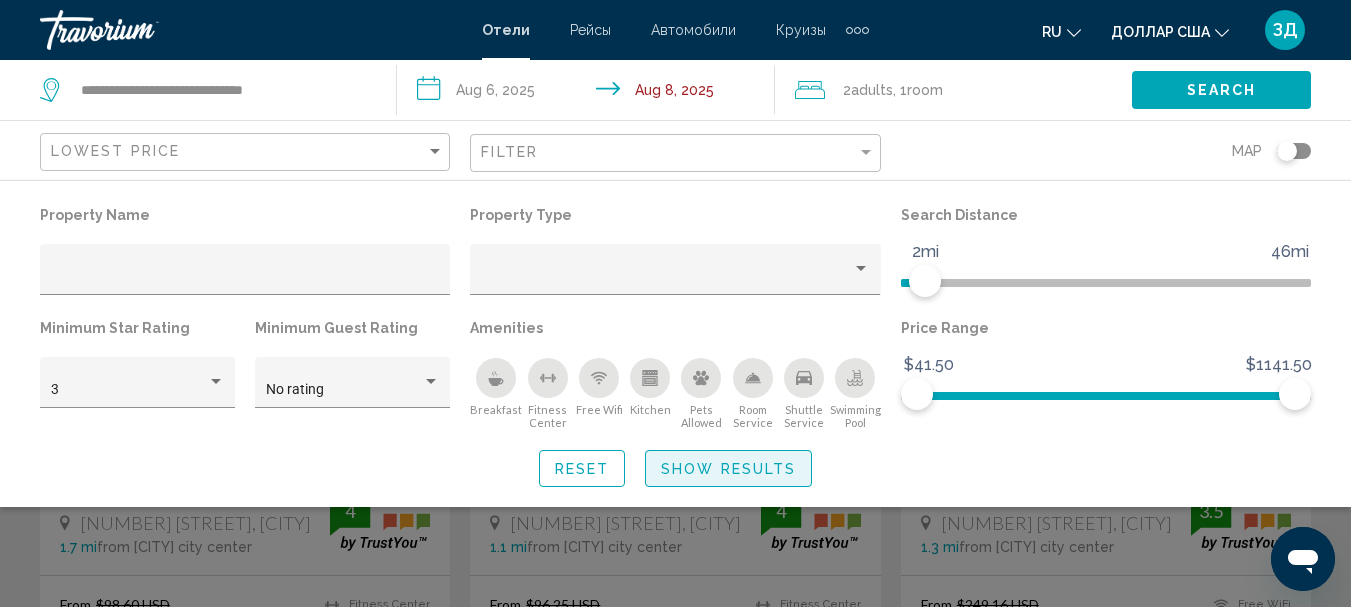 click on "Show Results" 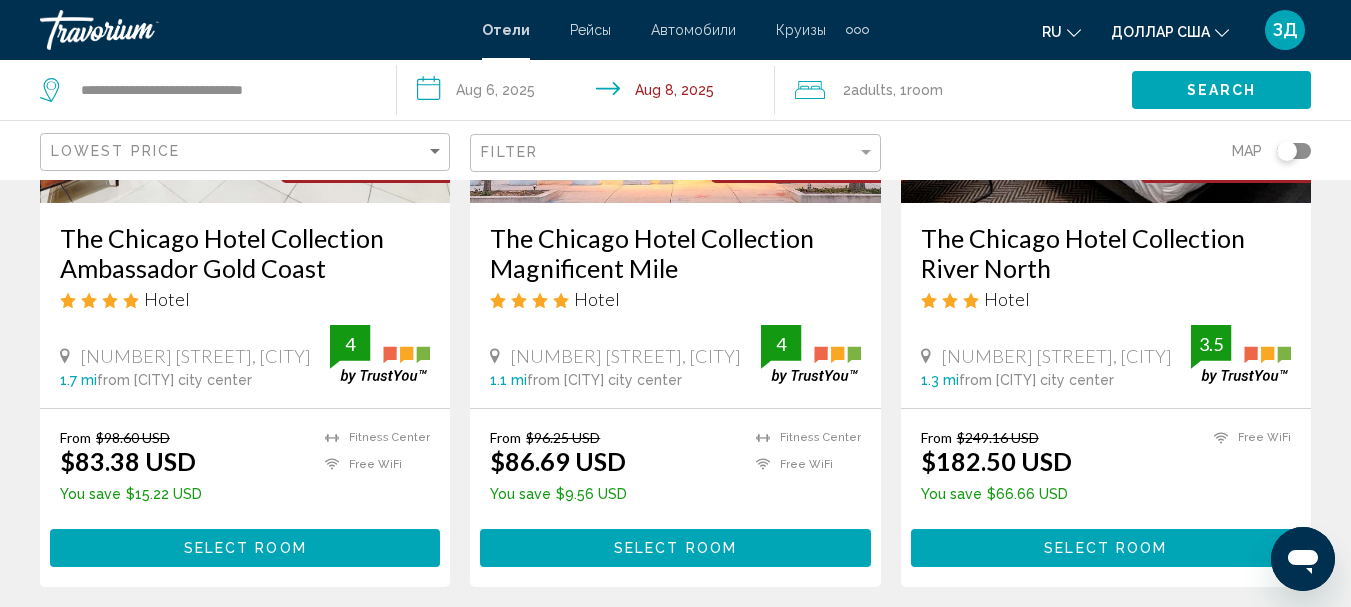 scroll, scrollTop: 400, scrollLeft: 0, axis: vertical 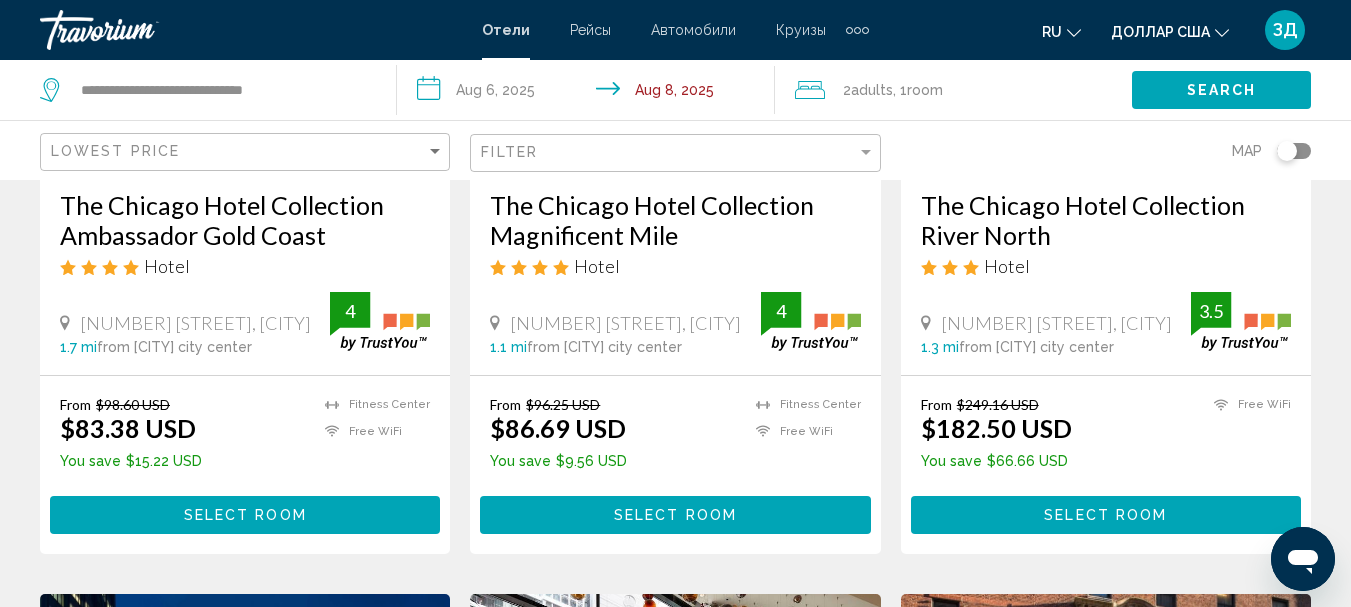 click on "Select Room" at bounding box center (1105, 514) 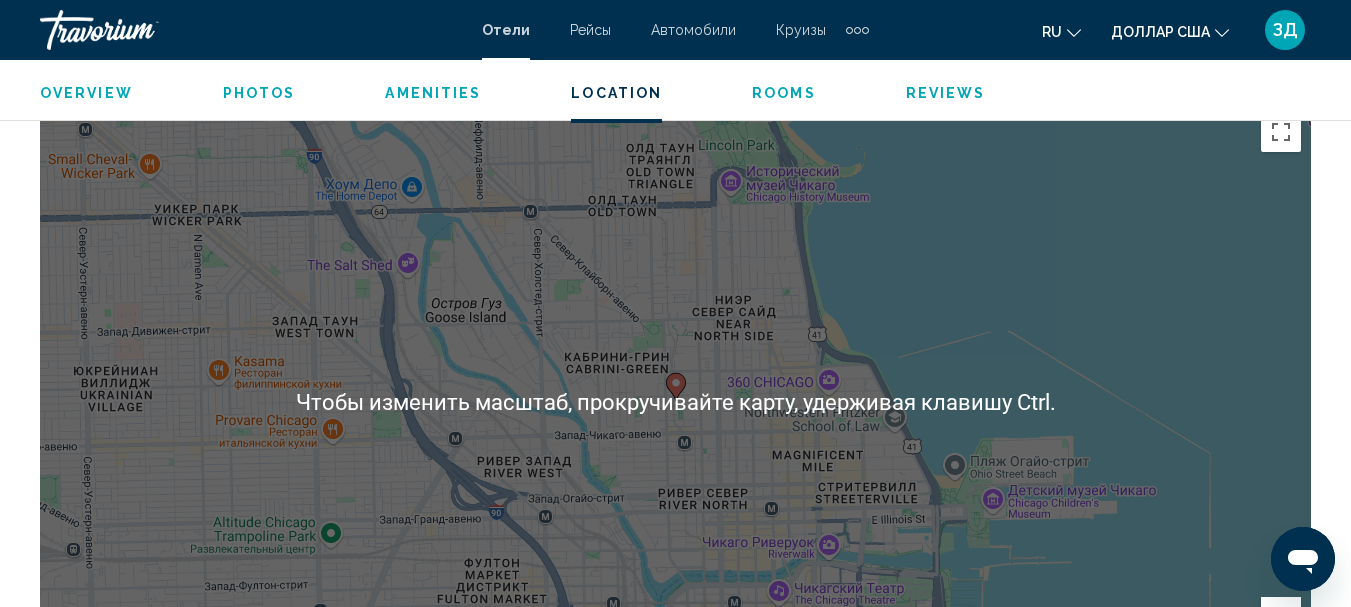 scroll, scrollTop: 2331, scrollLeft: 0, axis: vertical 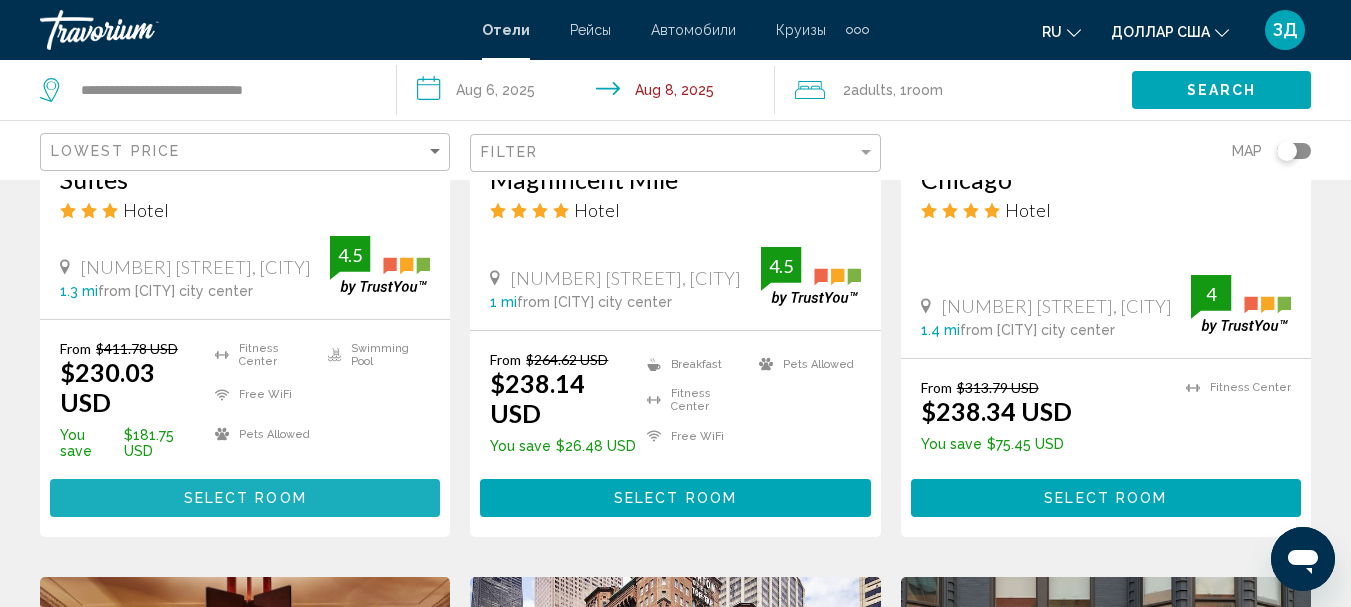 click on "Select Room" at bounding box center [245, 499] 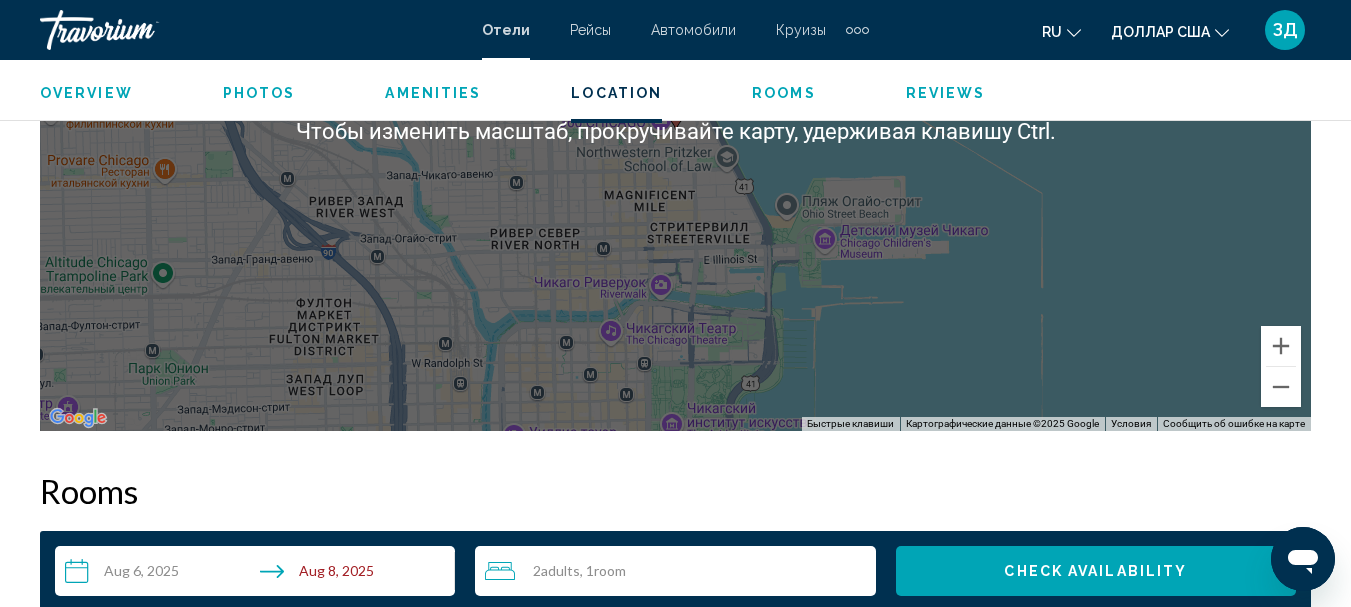 scroll, scrollTop: 2431, scrollLeft: 0, axis: vertical 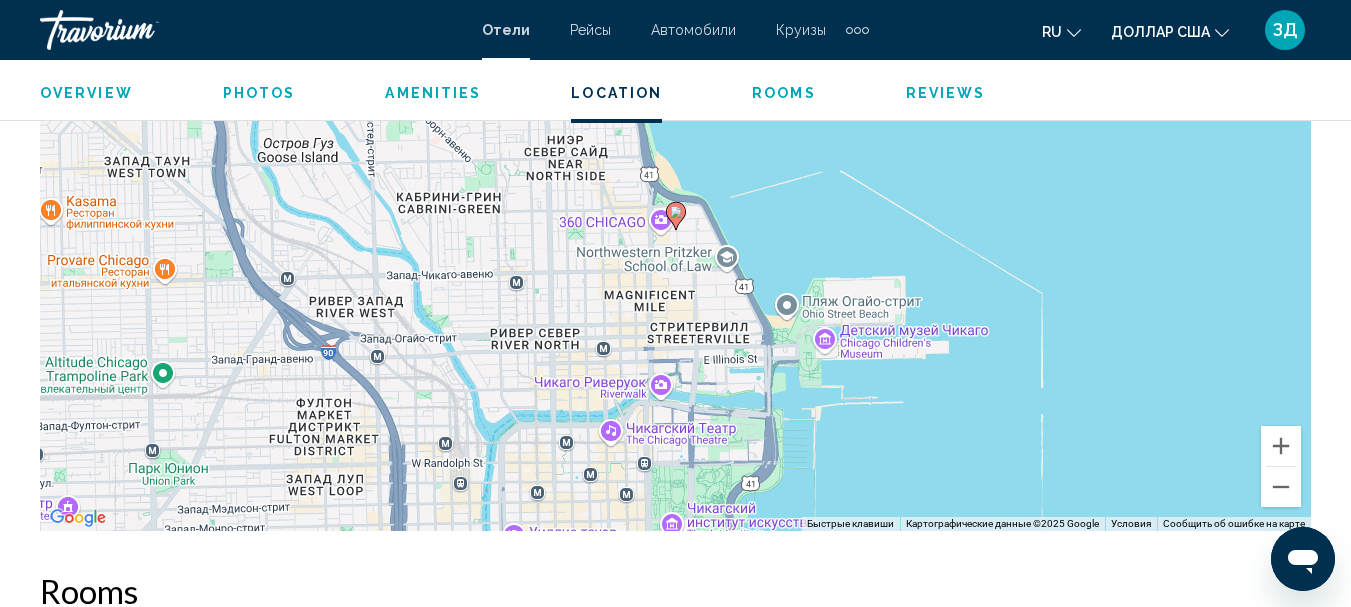click on "Чтобы активировать перетаскивание с помощью клавиатуры, нажмите Alt + Ввод. После этого перемещайте маркер, используя клавиши со стрелками. Чтобы завершить перетаскивание, нажмите клавишу Ввод. Чтобы отменить действие, нажмите клавишу Esc." at bounding box center [675, 231] 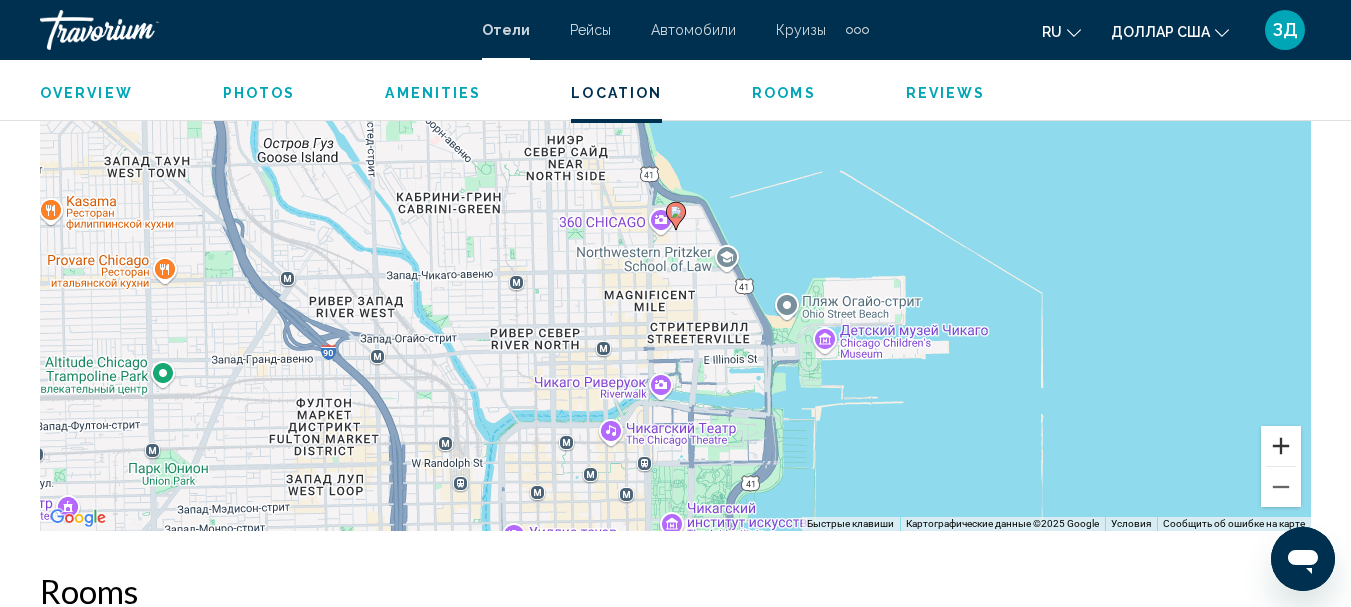 click at bounding box center [1281, 446] 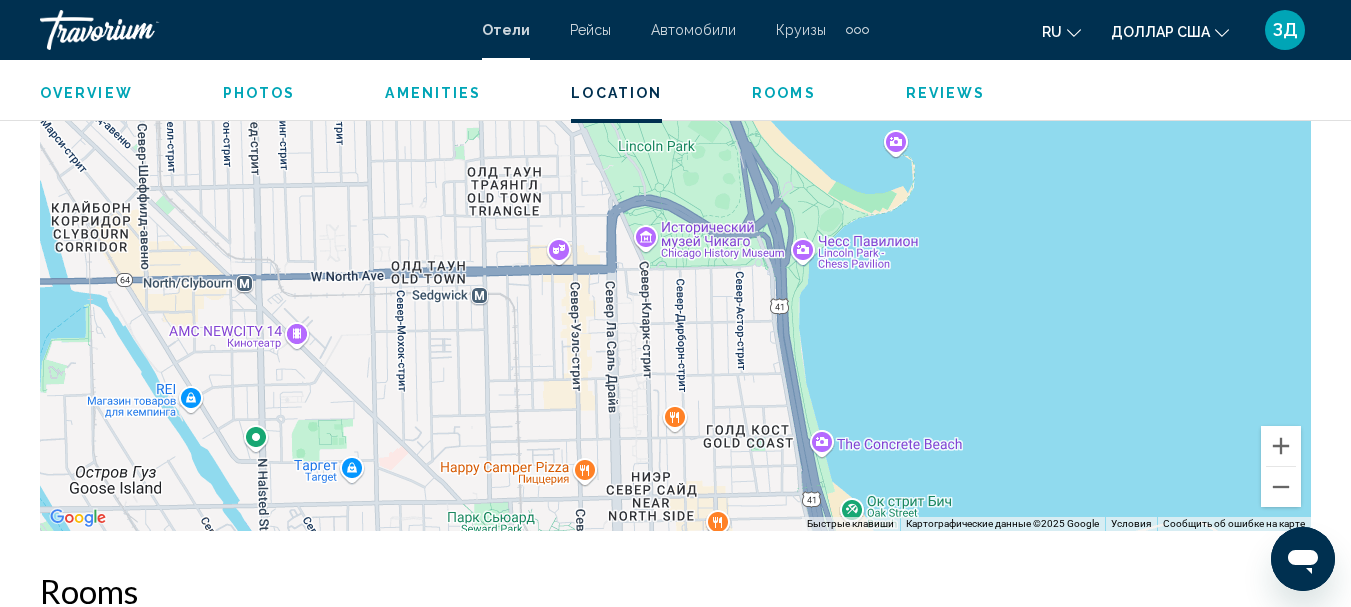 drag, startPoint x: 909, startPoint y: 226, endPoint x: 1108, endPoint y: 646, distance: 464.75906 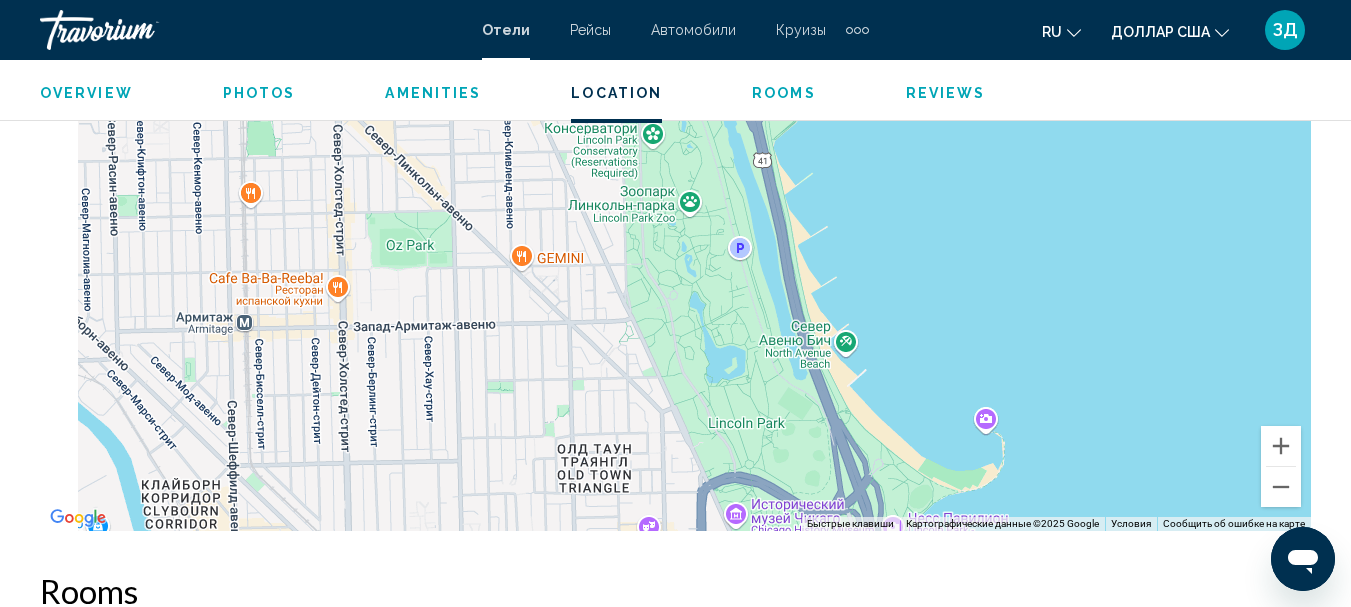 drag, startPoint x: 1020, startPoint y: 360, endPoint x: 1110, endPoint y: 646, distance: 299.82663 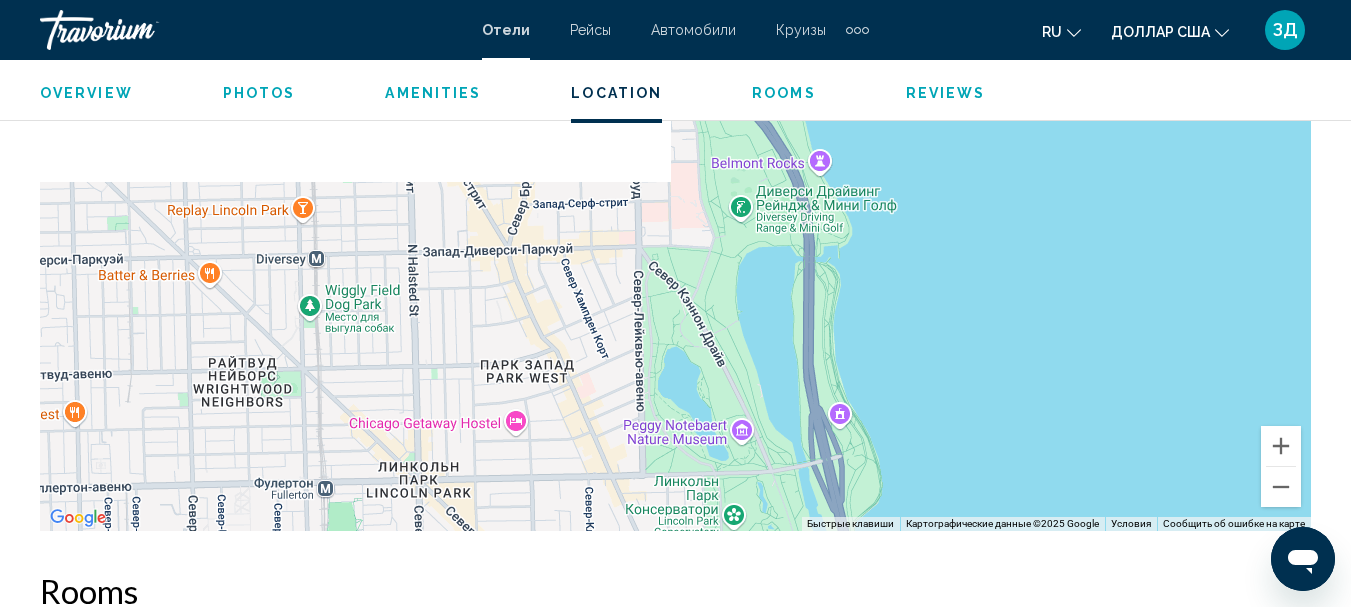 drag, startPoint x: 1014, startPoint y: 245, endPoint x: 1093, endPoint y: 643, distance: 405.7647 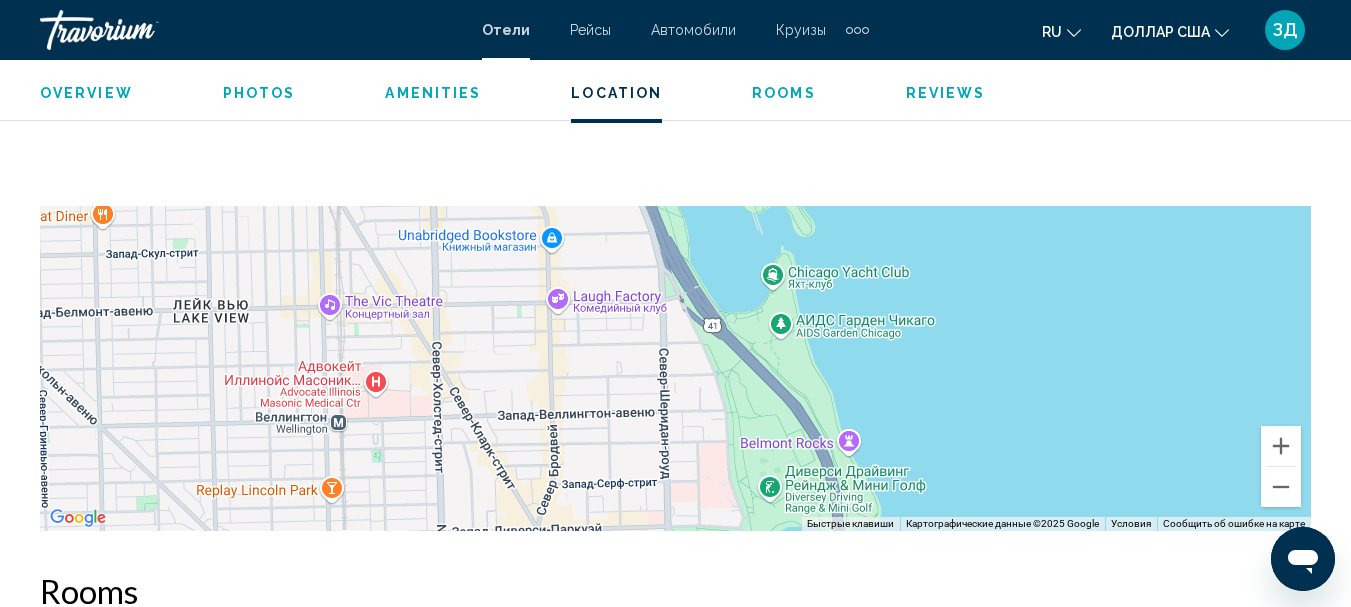 drag, startPoint x: 1032, startPoint y: 303, endPoint x: 1061, endPoint y: 594, distance: 292.44144 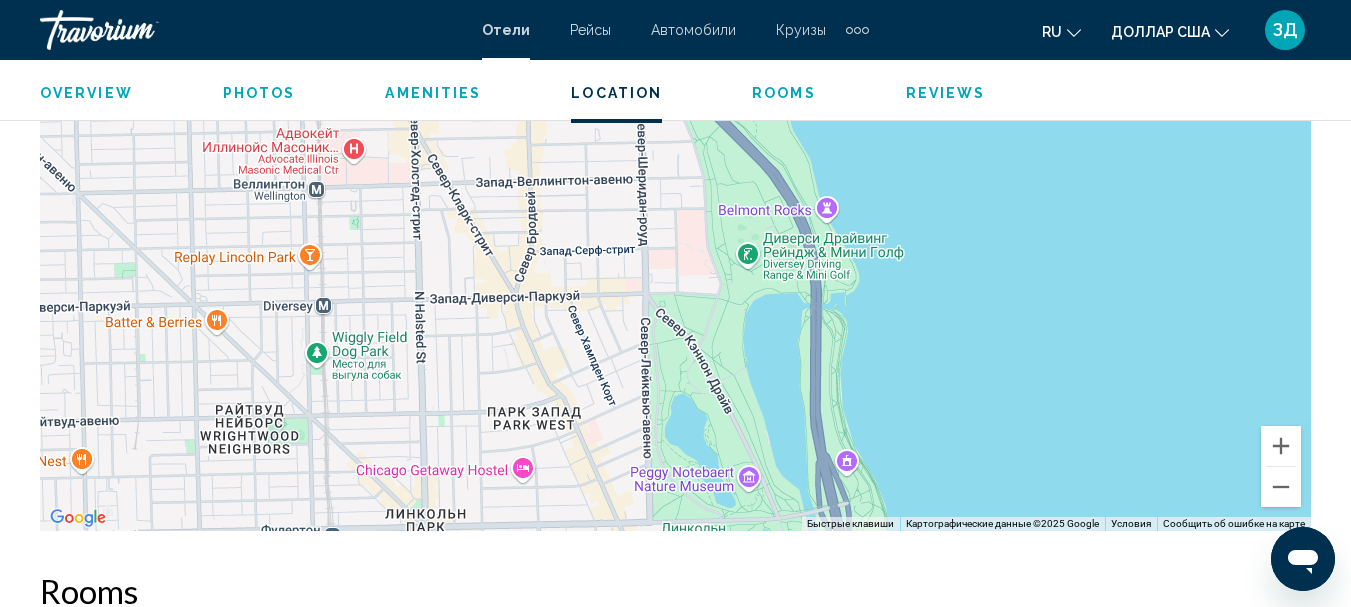 drag, startPoint x: 1028, startPoint y: 410, endPoint x: 1006, endPoint y: 180, distance: 231.04977 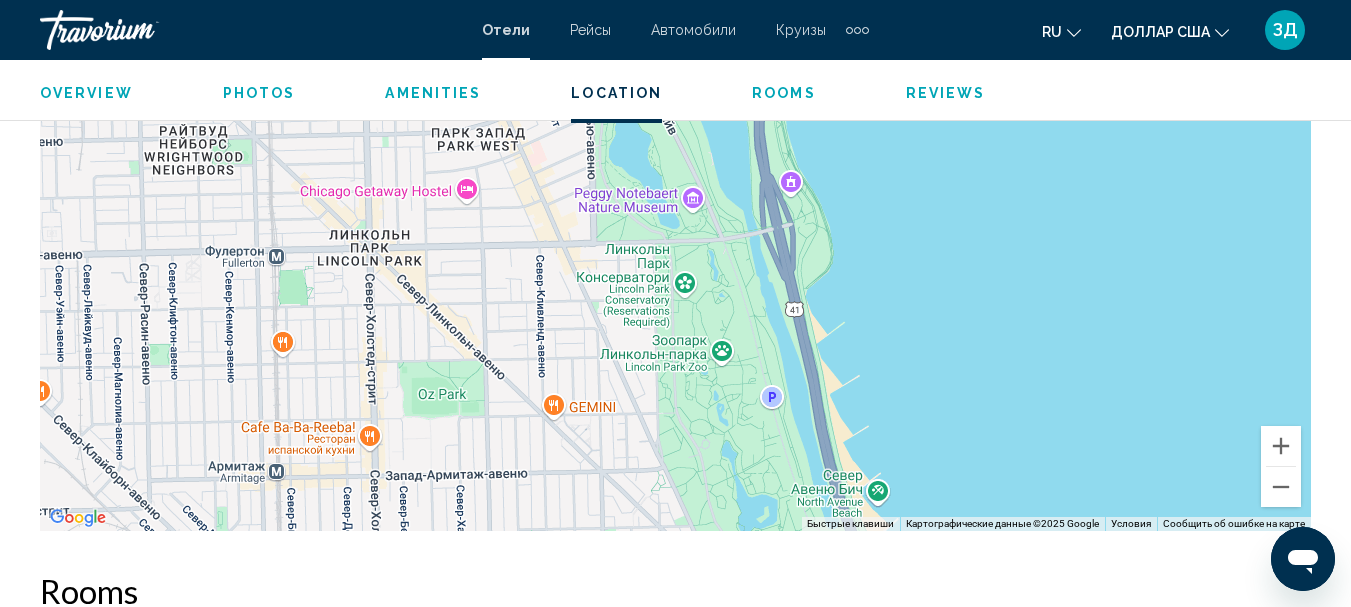 drag, startPoint x: 1046, startPoint y: 459, endPoint x: 989, endPoint y: 166, distance: 298.4929 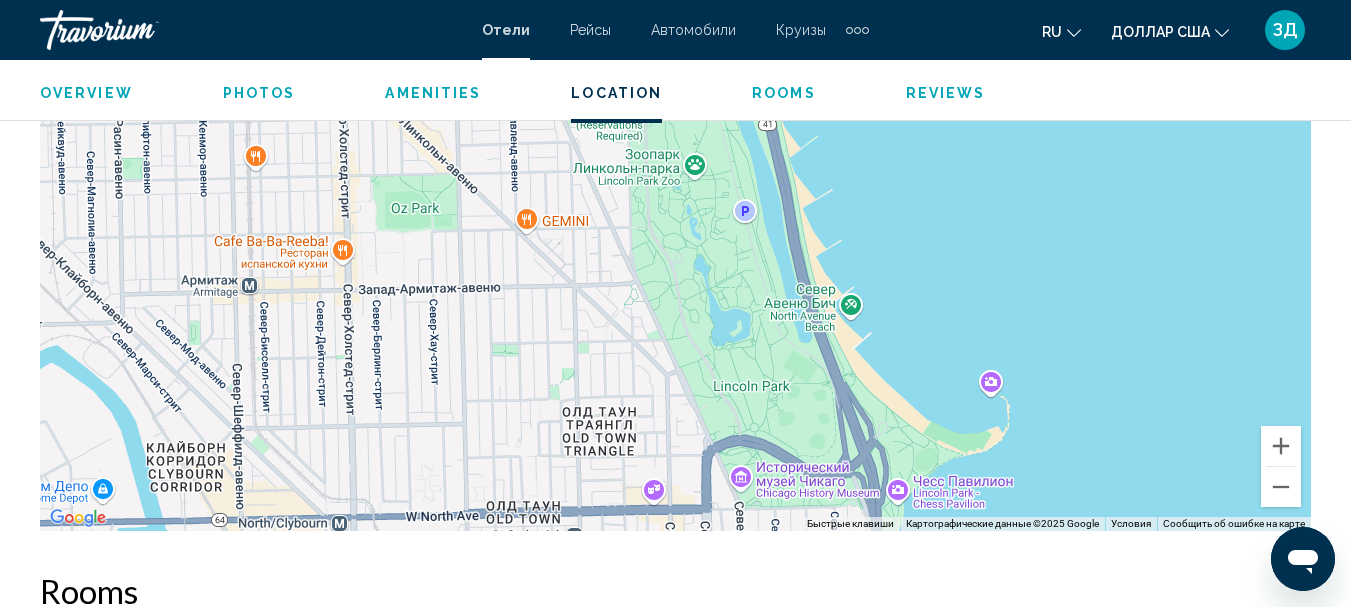 drag, startPoint x: 1026, startPoint y: 451, endPoint x: 998, endPoint y: 198, distance: 254.5447 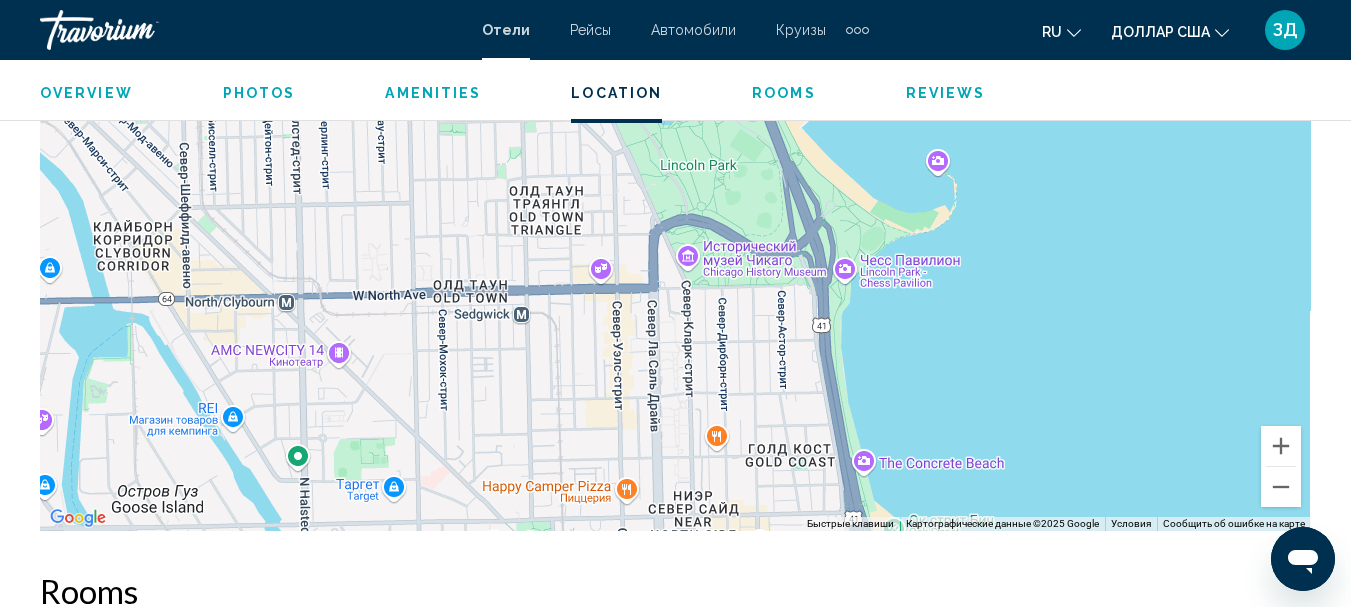drag, startPoint x: 1040, startPoint y: 426, endPoint x: 954, endPoint y: 170, distance: 270.05927 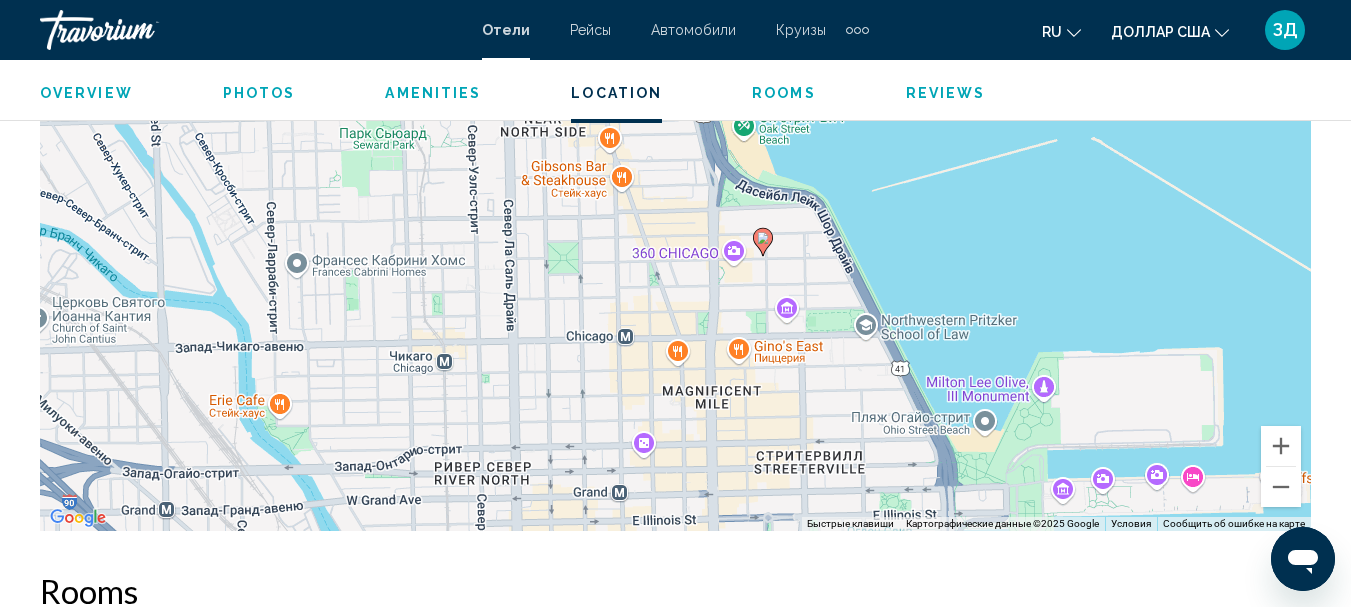 drag, startPoint x: 1038, startPoint y: 447, endPoint x: 914, endPoint y: 150, distance: 321.84622 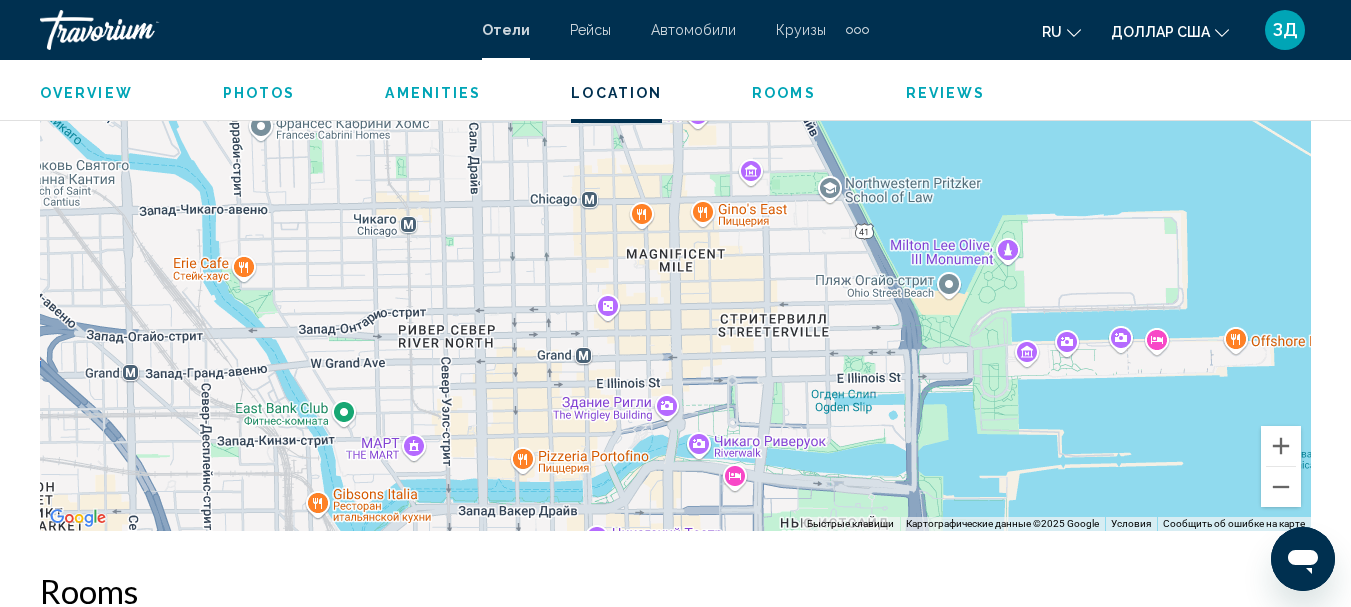 drag, startPoint x: 1015, startPoint y: 350, endPoint x: 956, endPoint y: 192, distance: 168.65645 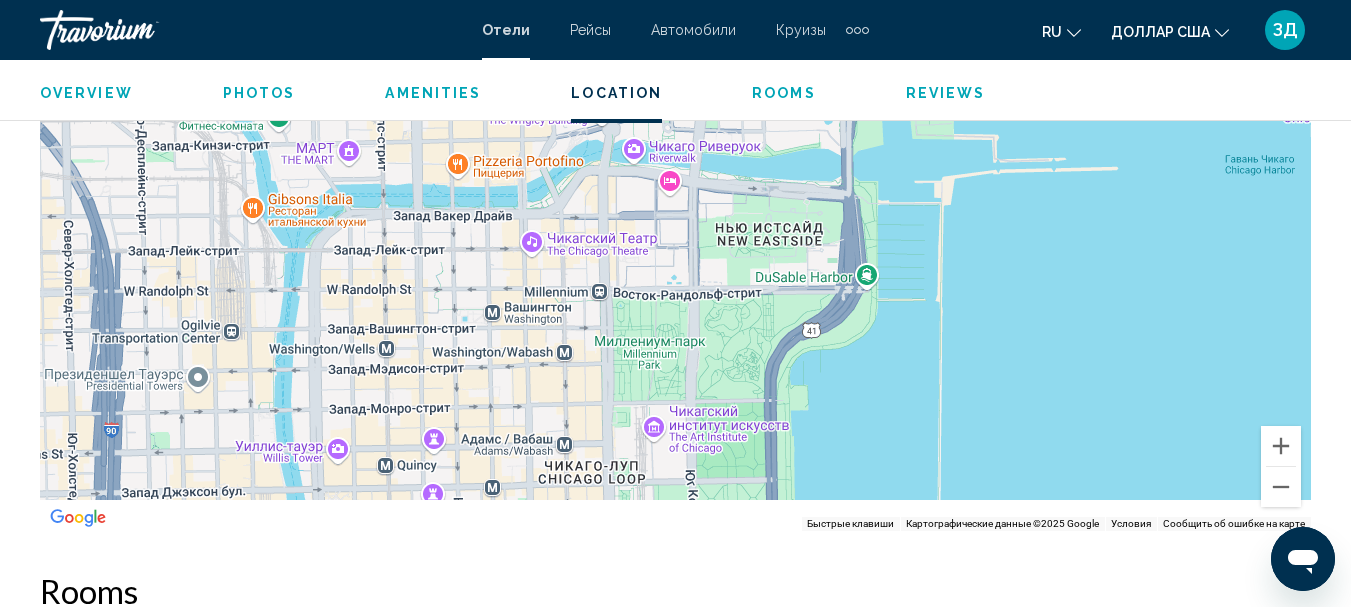 drag, startPoint x: 1031, startPoint y: 412, endPoint x: 1006, endPoint y: 238, distance: 175.7868 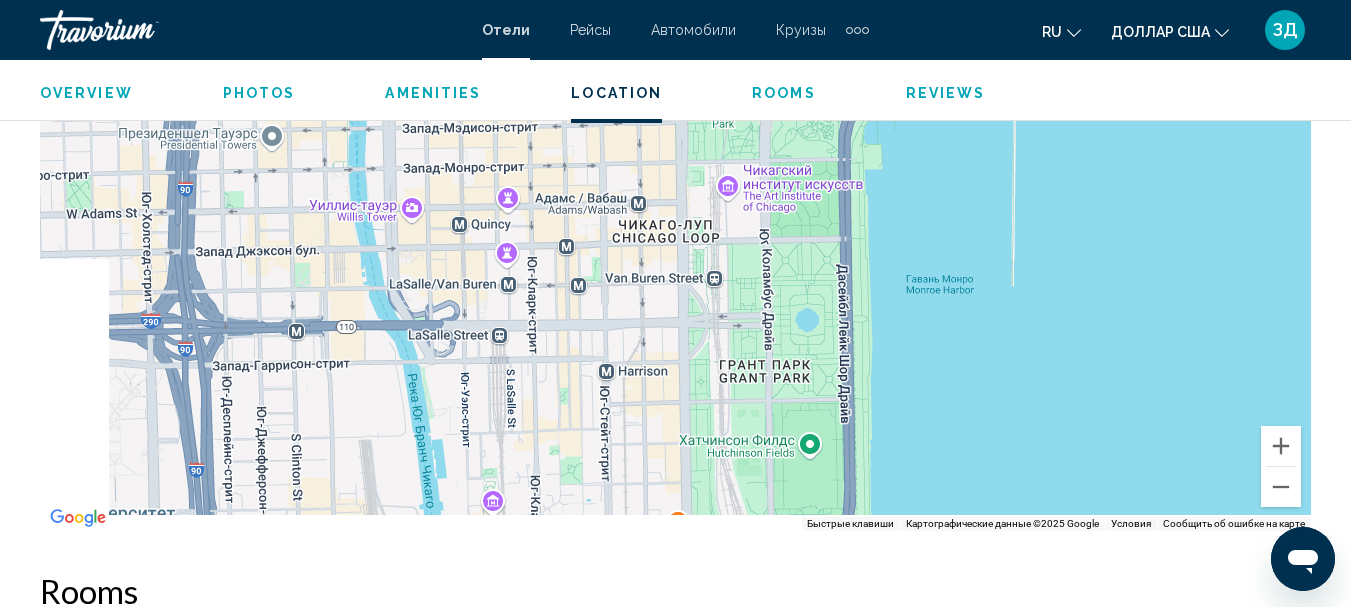 drag, startPoint x: 956, startPoint y: 422, endPoint x: 1032, endPoint y: 188, distance: 246.03252 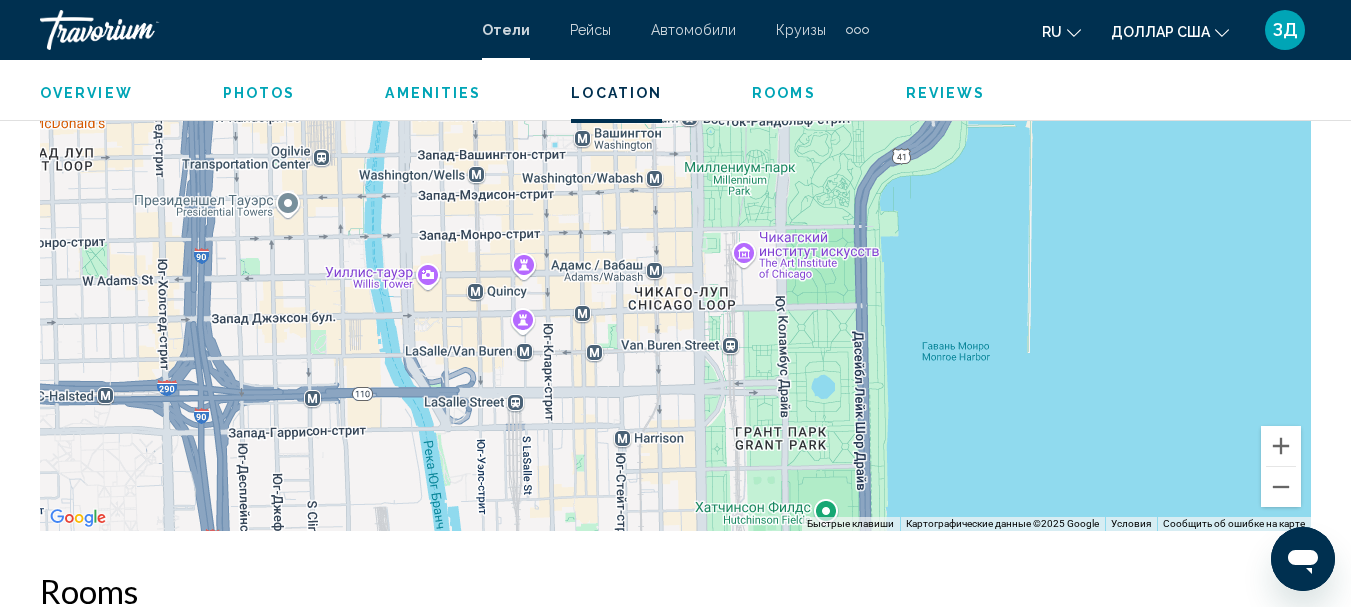 drag, startPoint x: 967, startPoint y: 439, endPoint x: 980, endPoint y: 525, distance: 86.977005 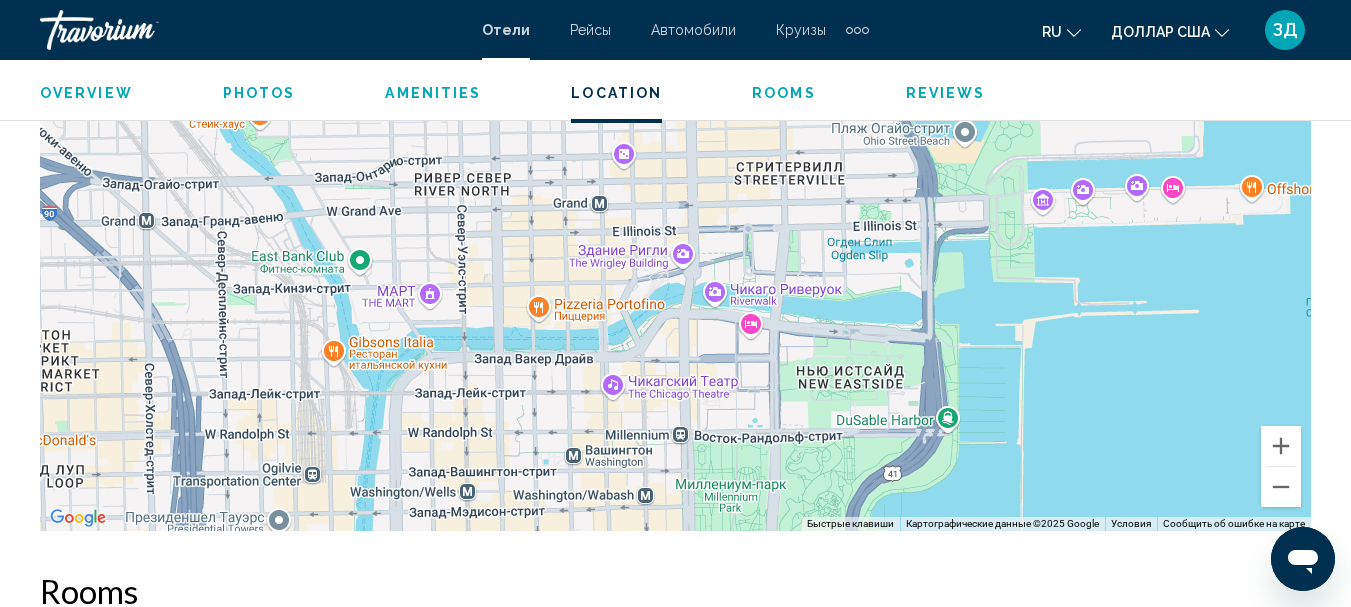 drag, startPoint x: 1078, startPoint y: 216, endPoint x: 1073, endPoint y: 510, distance: 294.0425 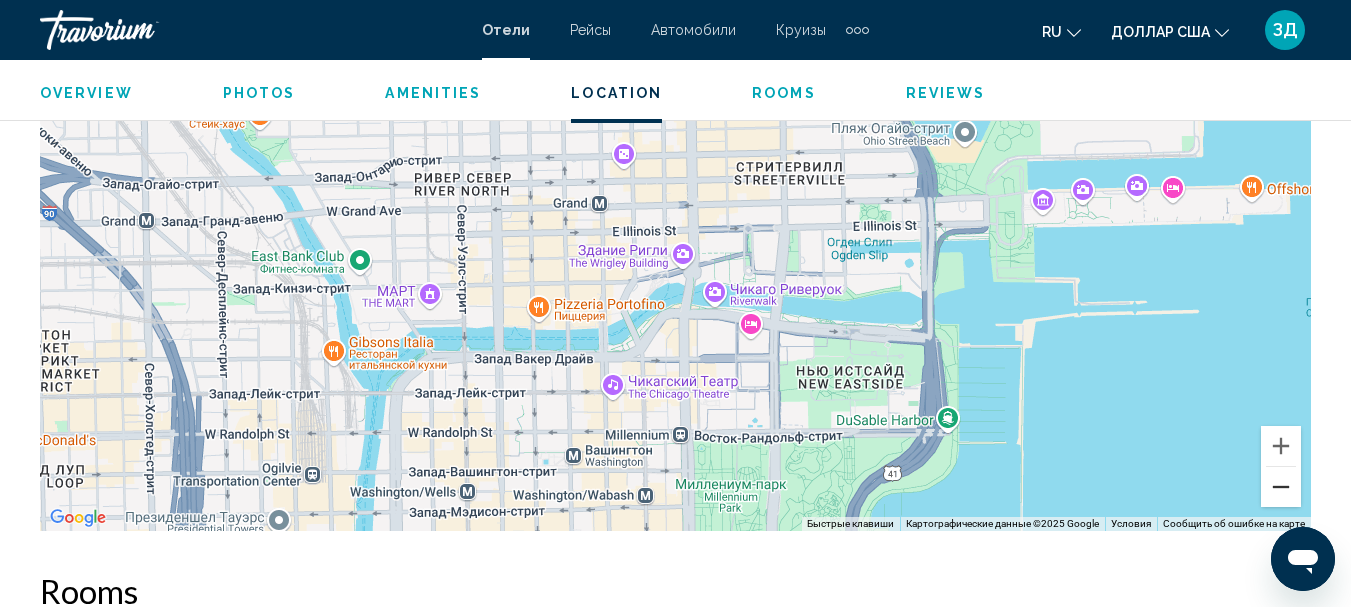 click at bounding box center (1281, 487) 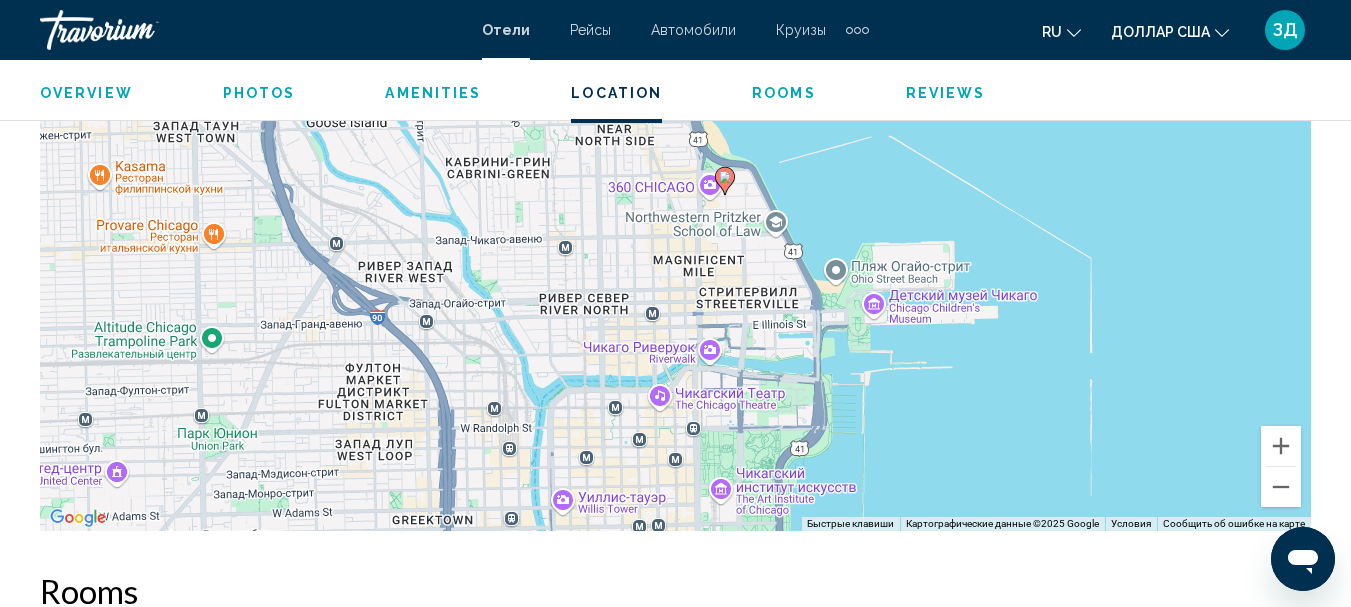 drag, startPoint x: 978, startPoint y: 327, endPoint x: 993, endPoint y: 425, distance: 99.14131 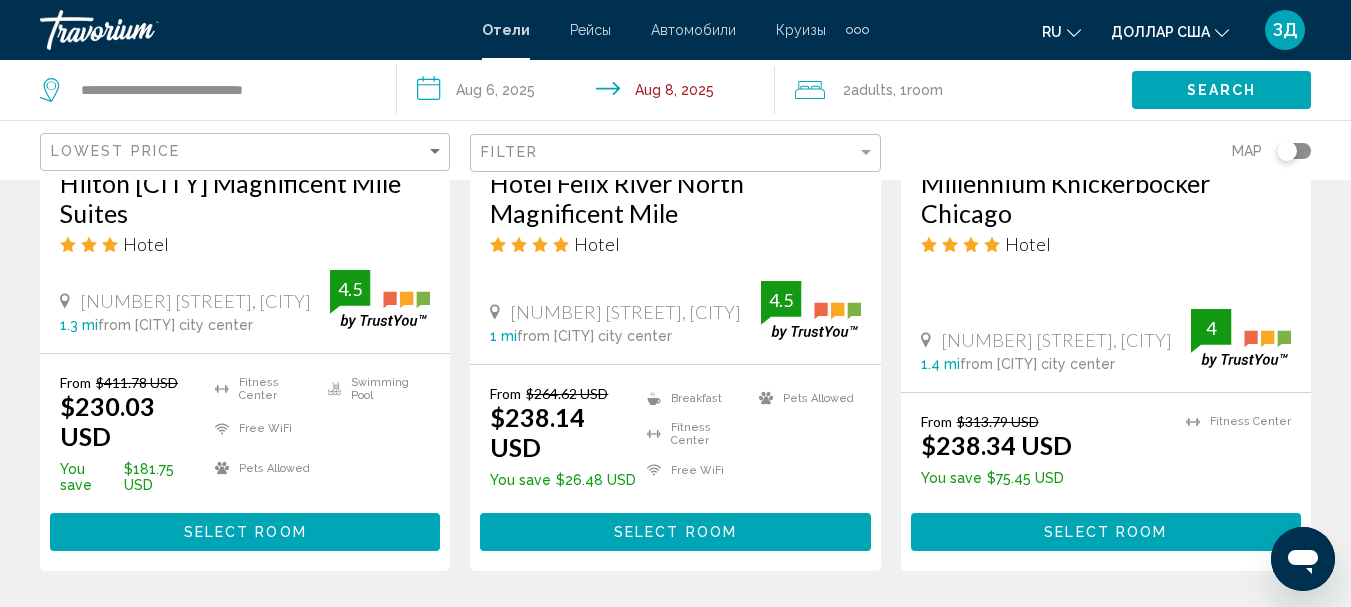 scroll, scrollTop: 1200, scrollLeft: 0, axis: vertical 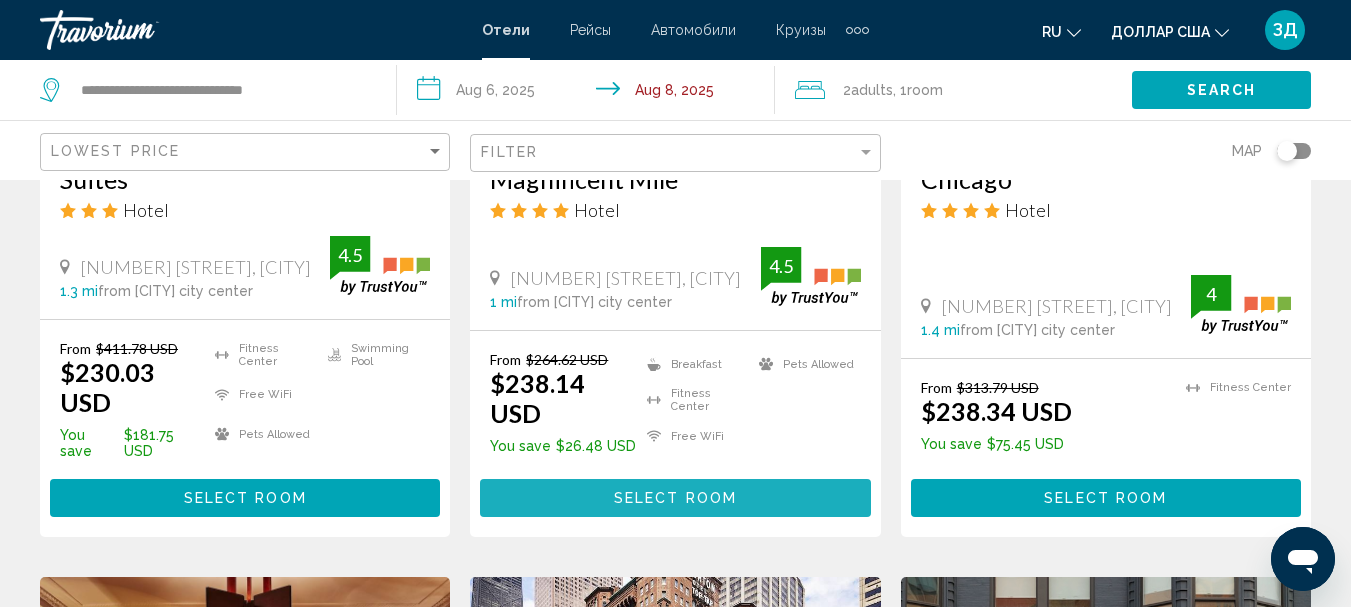 click on "Select Room" at bounding box center (675, 499) 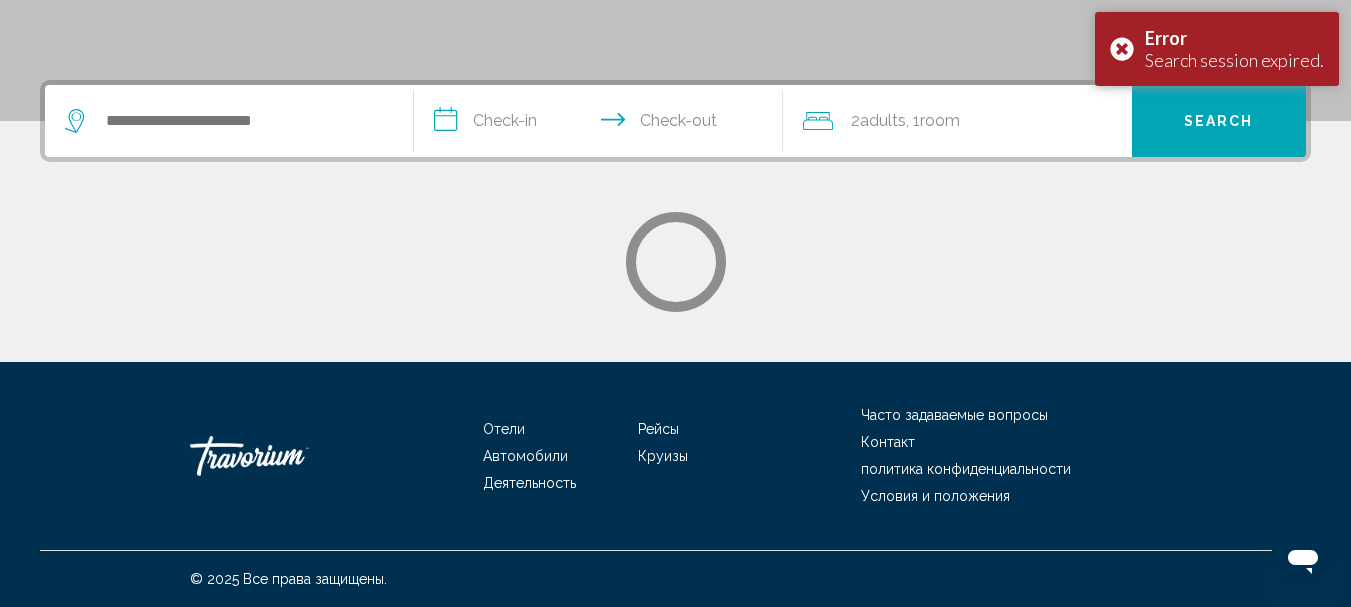 scroll, scrollTop: 0, scrollLeft: 0, axis: both 